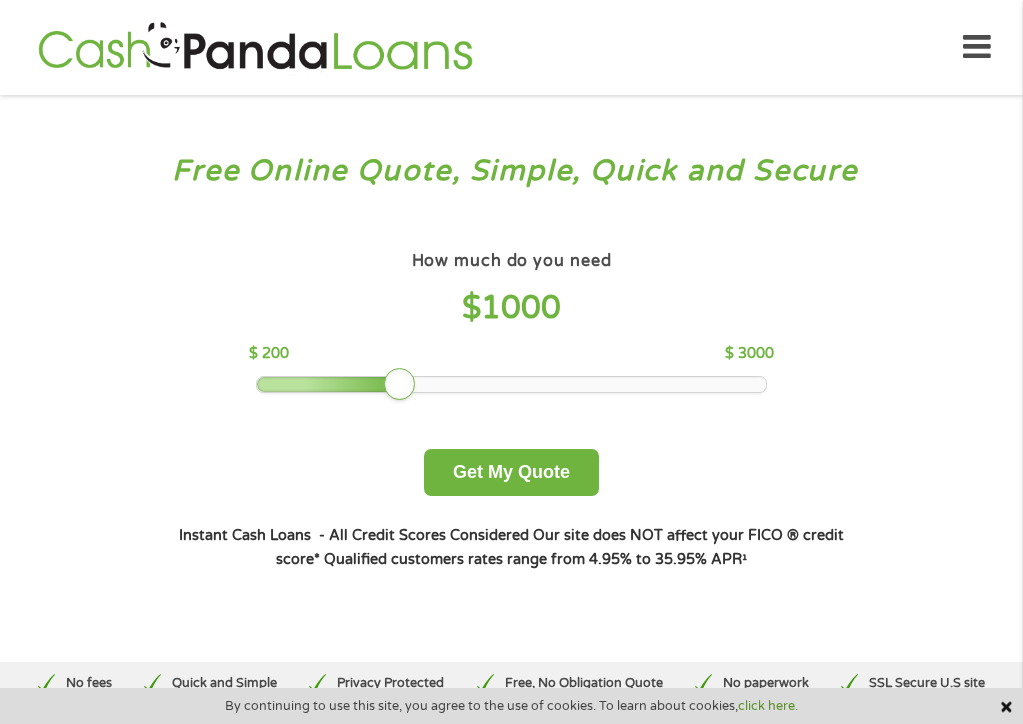 scroll, scrollTop: 0, scrollLeft: 0, axis: both 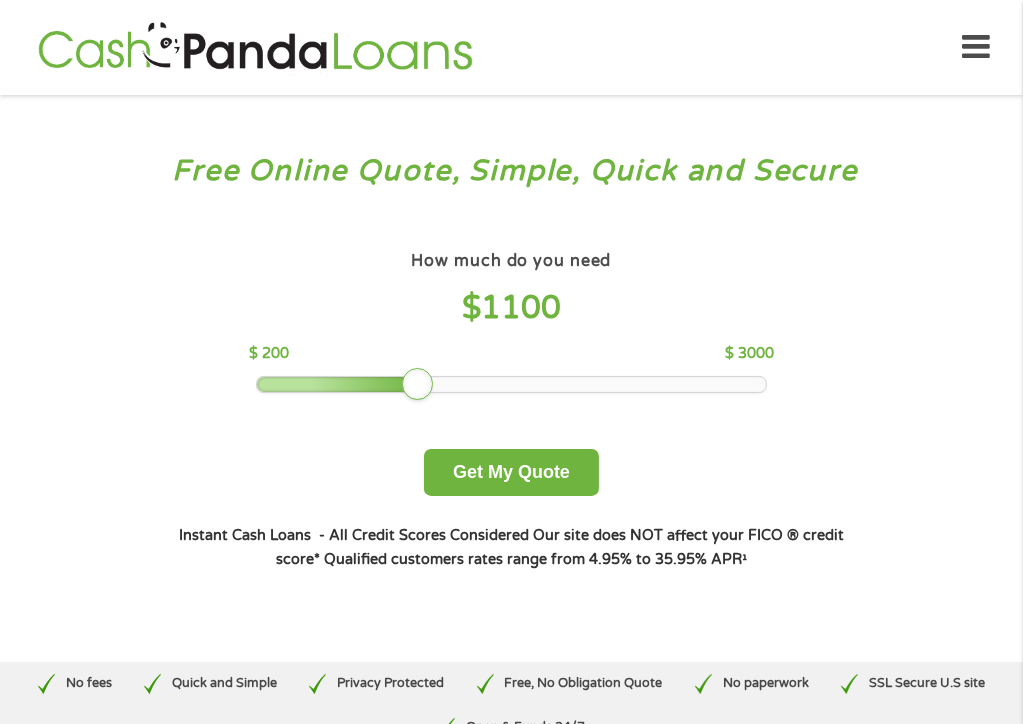 click at bounding box center [511, 384] 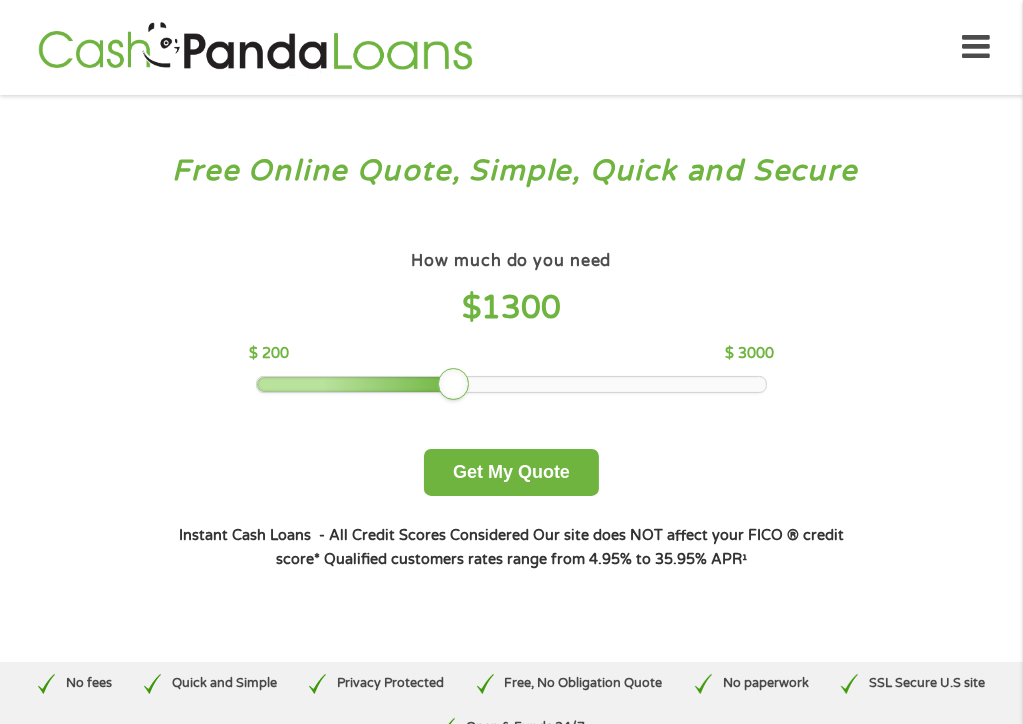 click at bounding box center [511, 384] 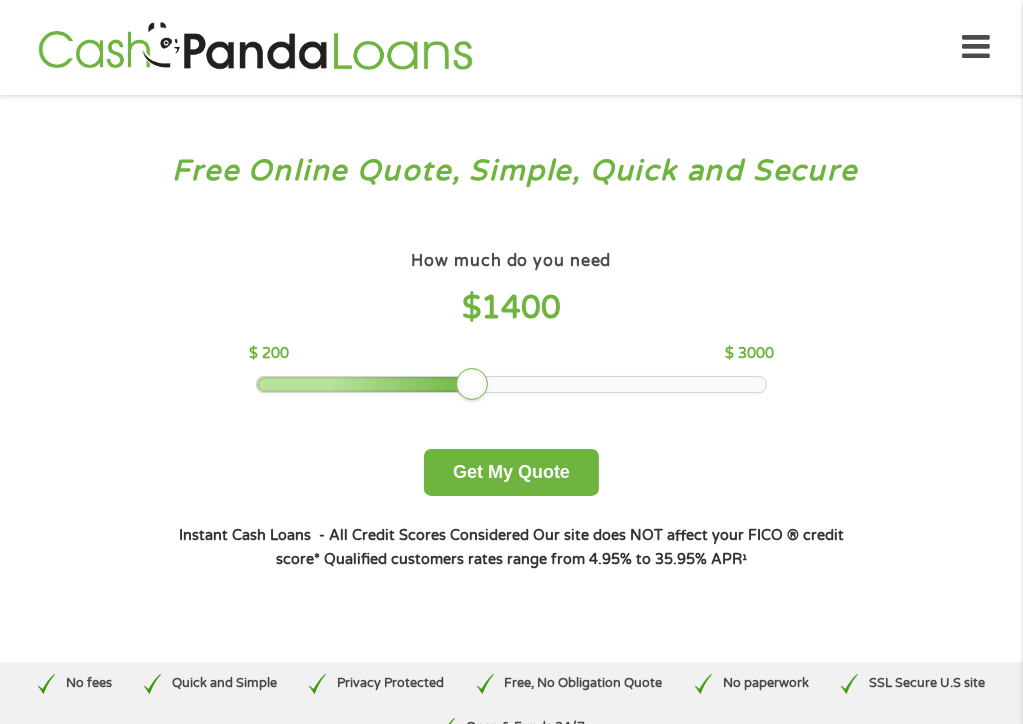 click at bounding box center (511, 384) 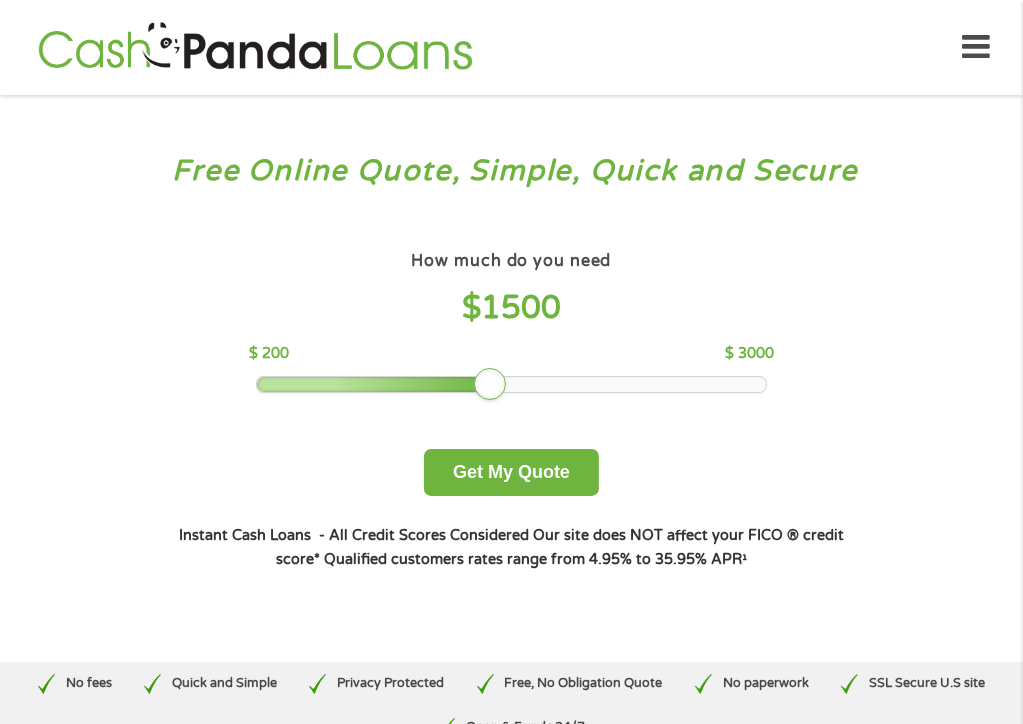 click at bounding box center (511, 384) 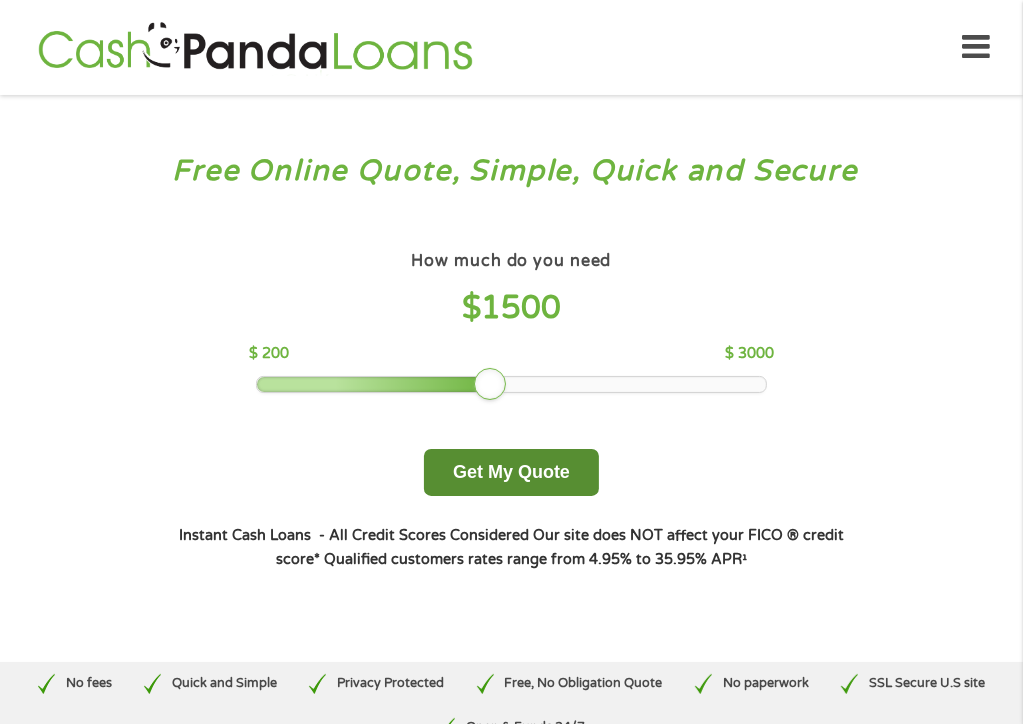click on "Get My Quote" at bounding box center [511, 472] 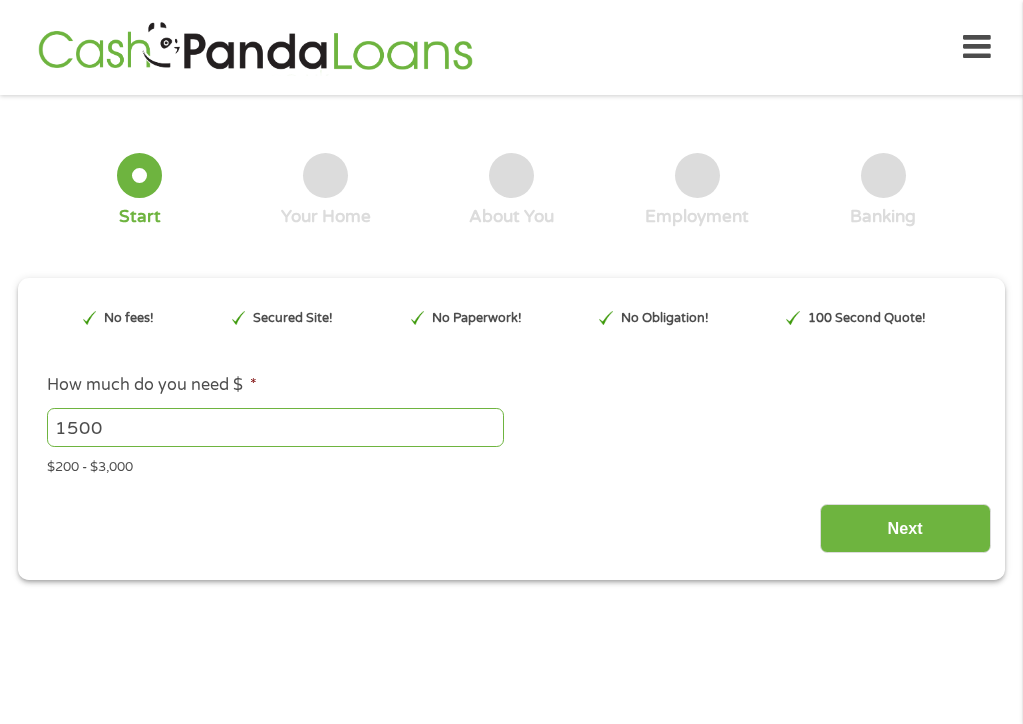 scroll, scrollTop: 0, scrollLeft: 0, axis: both 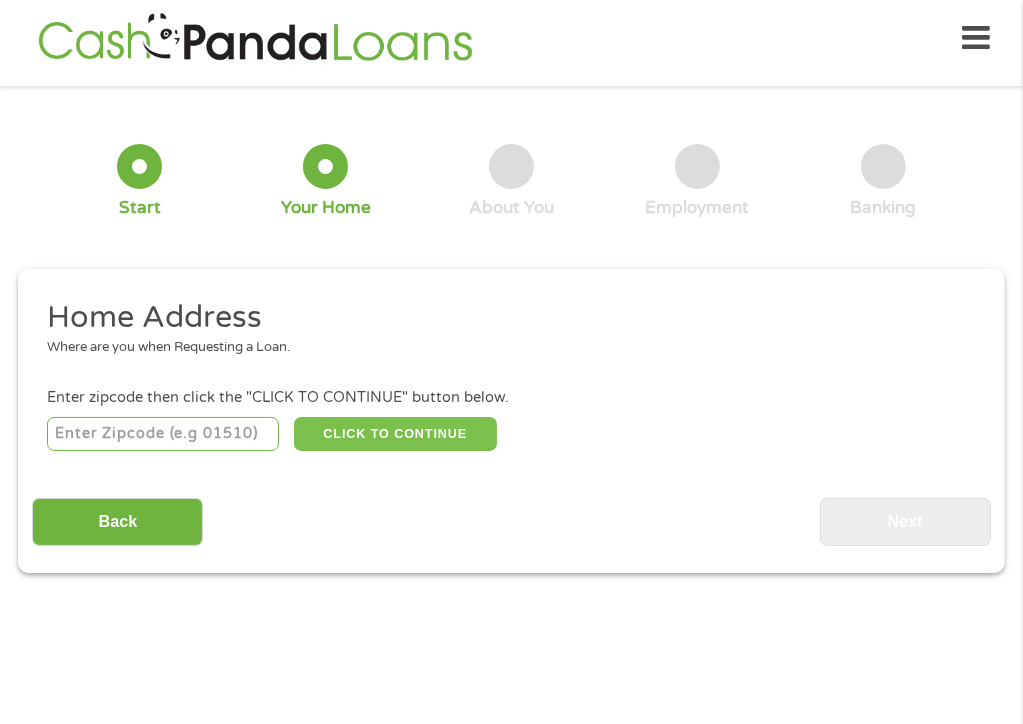 click on "CLICK TO CONTINUE" at bounding box center [396, 434] 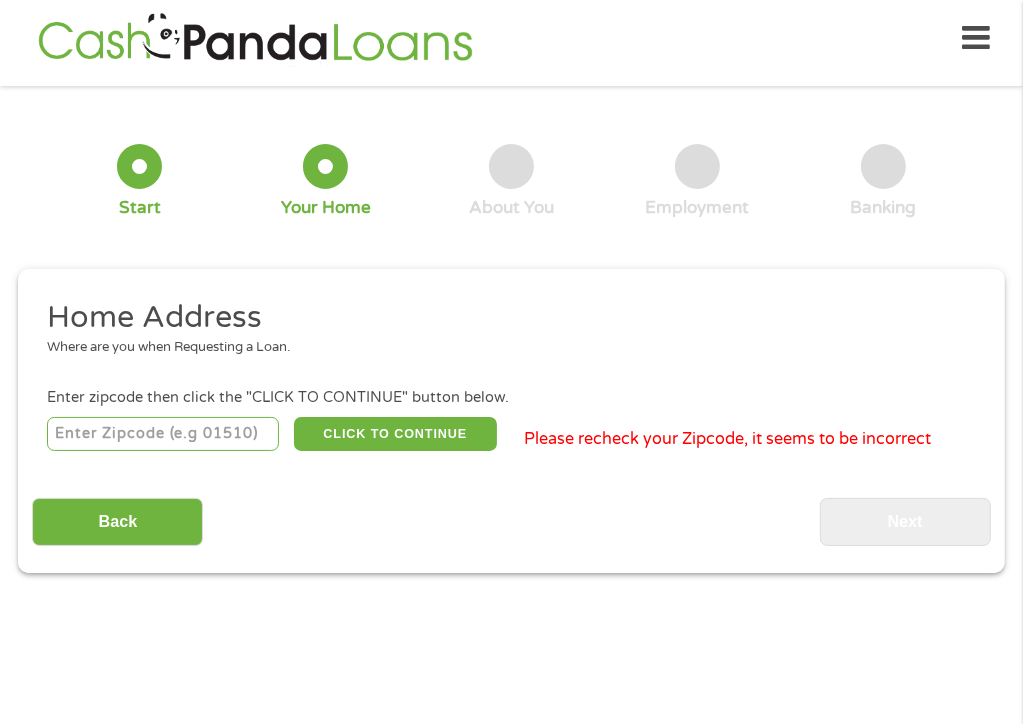 click at bounding box center (163, 434) 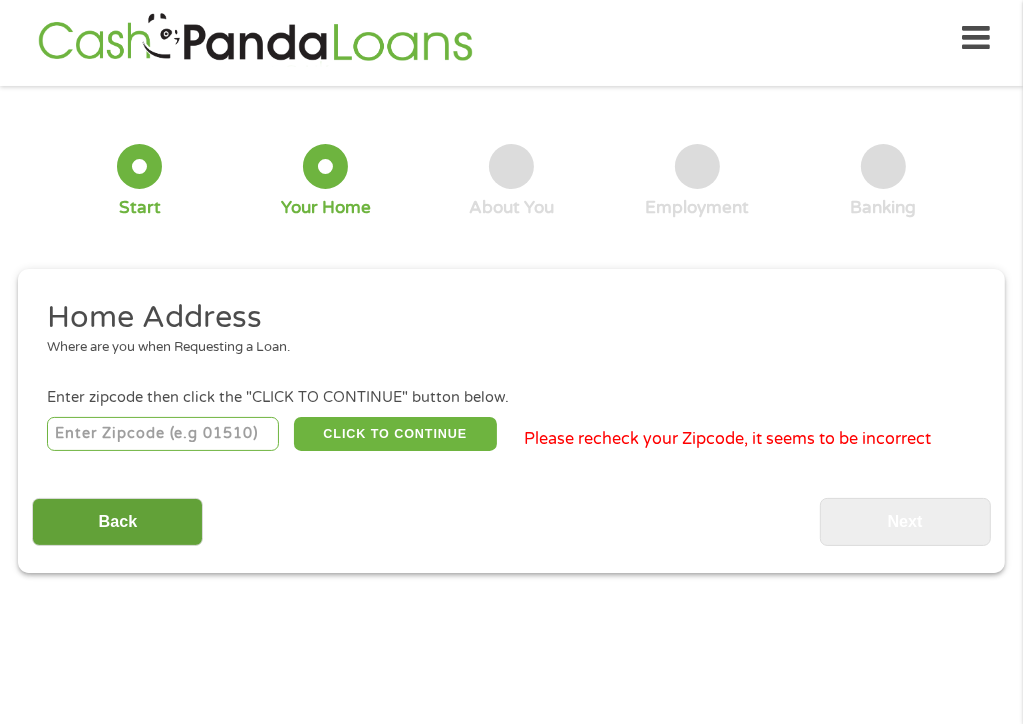 click on "Back" at bounding box center (117, 522) 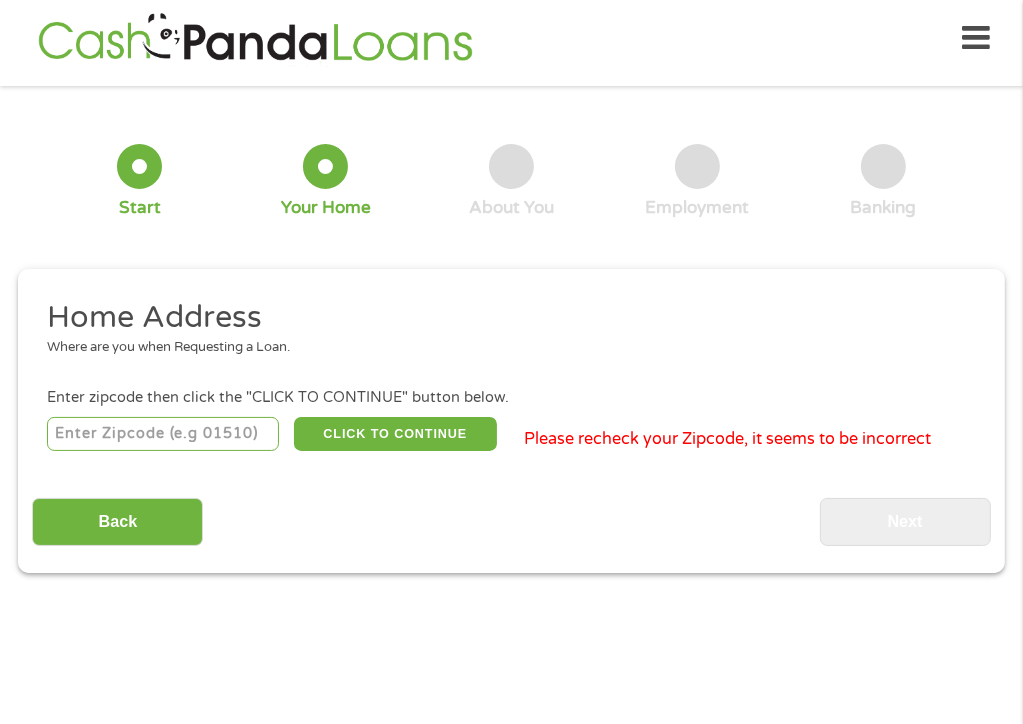 scroll, scrollTop: 8, scrollLeft: 8, axis: both 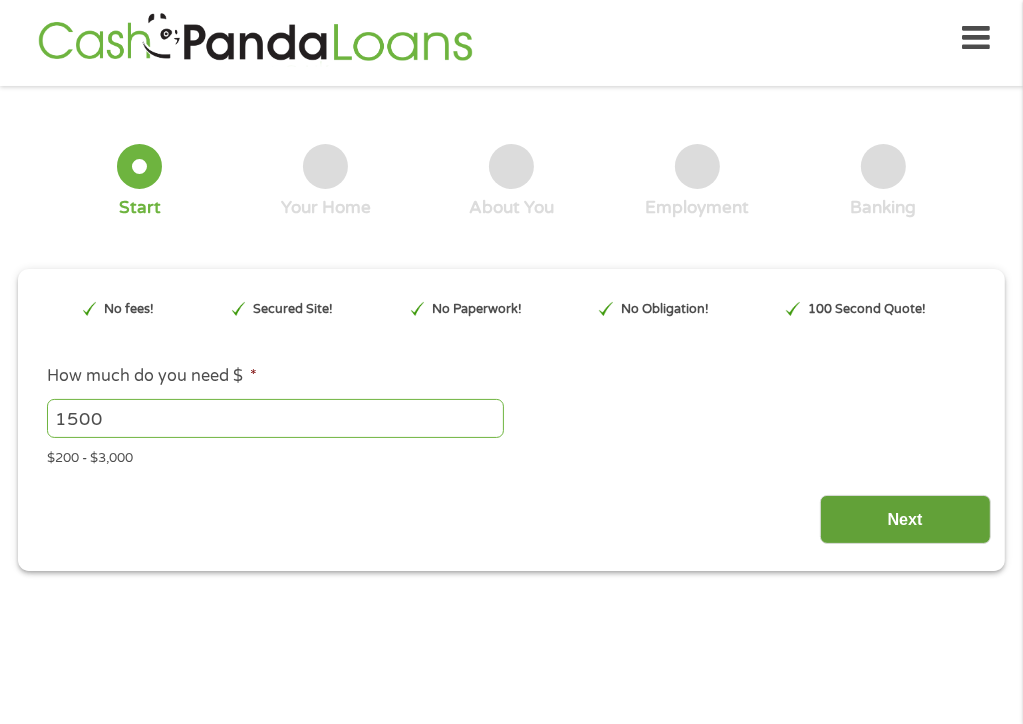 click on "Next" at bounding box center (905, 519) 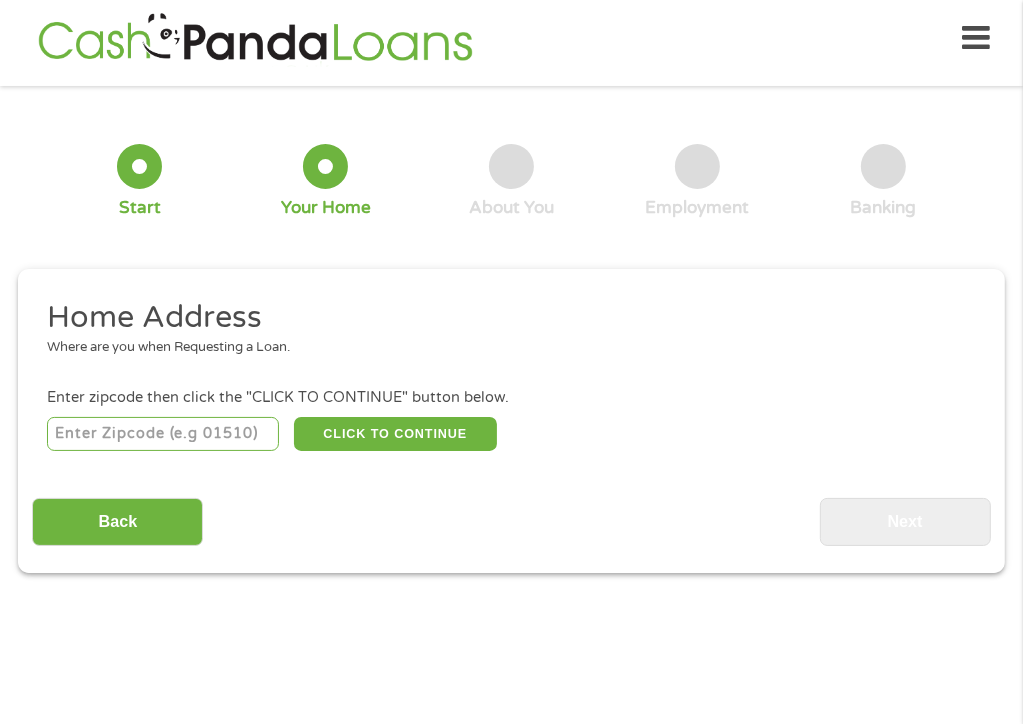 scroll, scrollTop: 8, scrollLeft: 8, axis: both 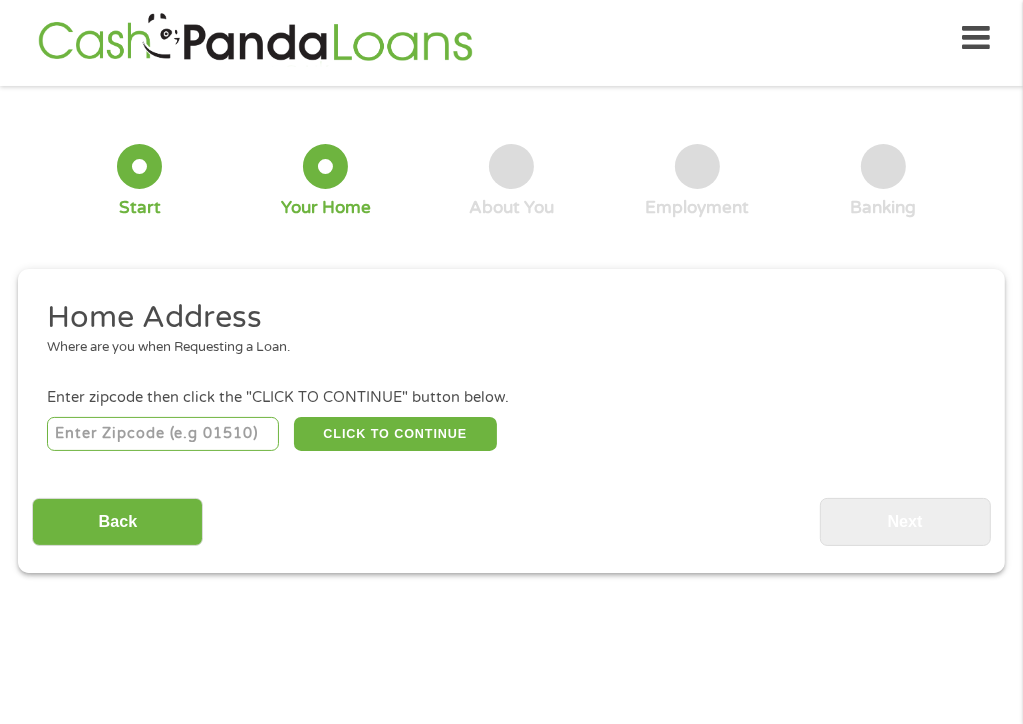 click at bounding box center [163, 434] 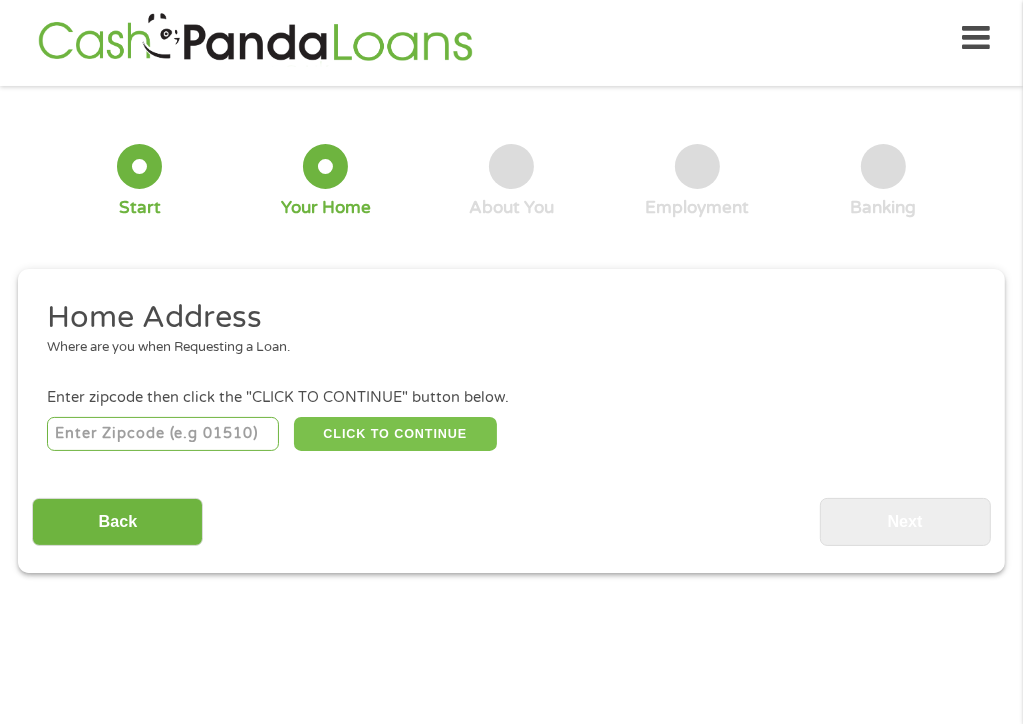 click on "CLICK TO CONTINUE" at bounding box center (396, 434) 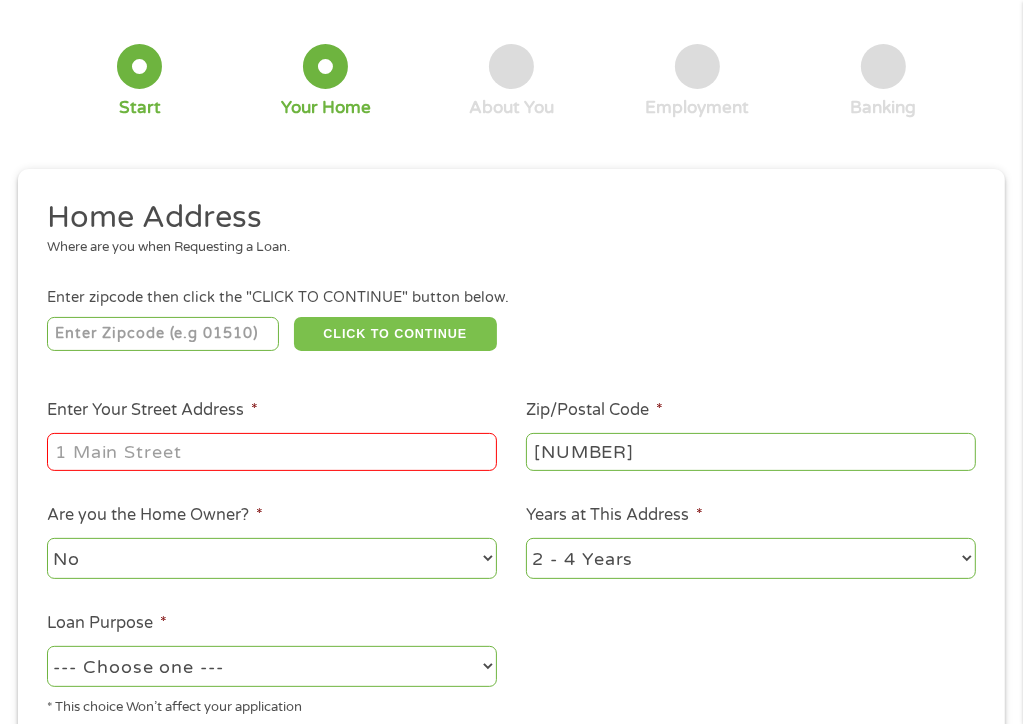scroll, scrollTop: 209, scrollLeft: 0, axis: vertical 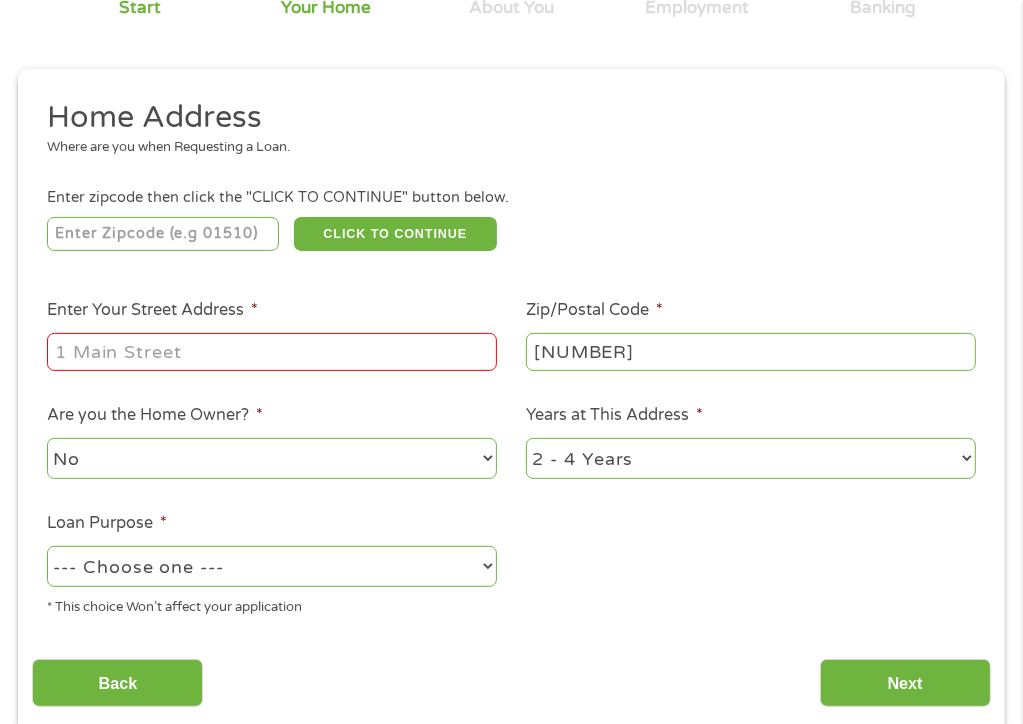 click on "Enter Your Street Address *" at bounding box center (272, 352) 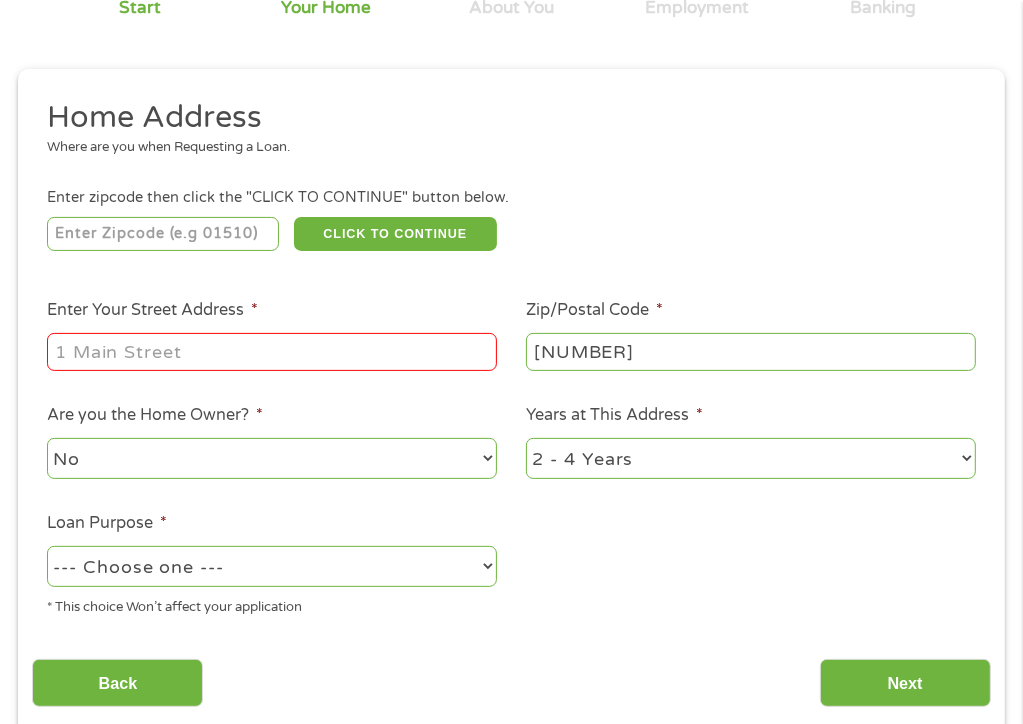 type on "995County Road 457" 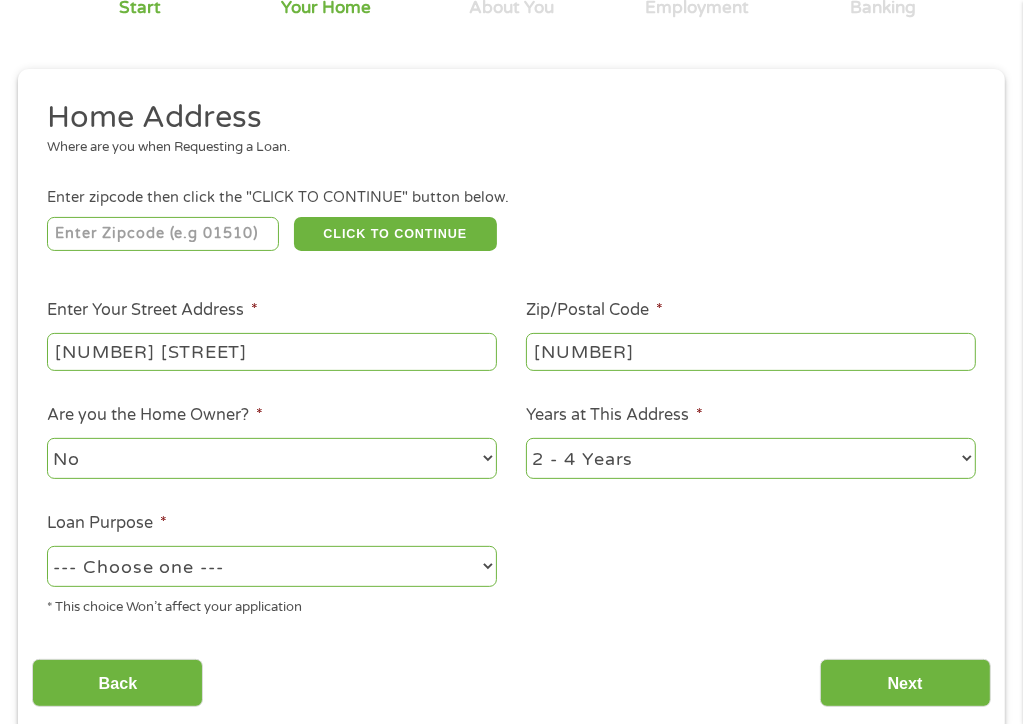 click on "Are you the Home Owner? * No Yes" at bounding box center [271, 442] 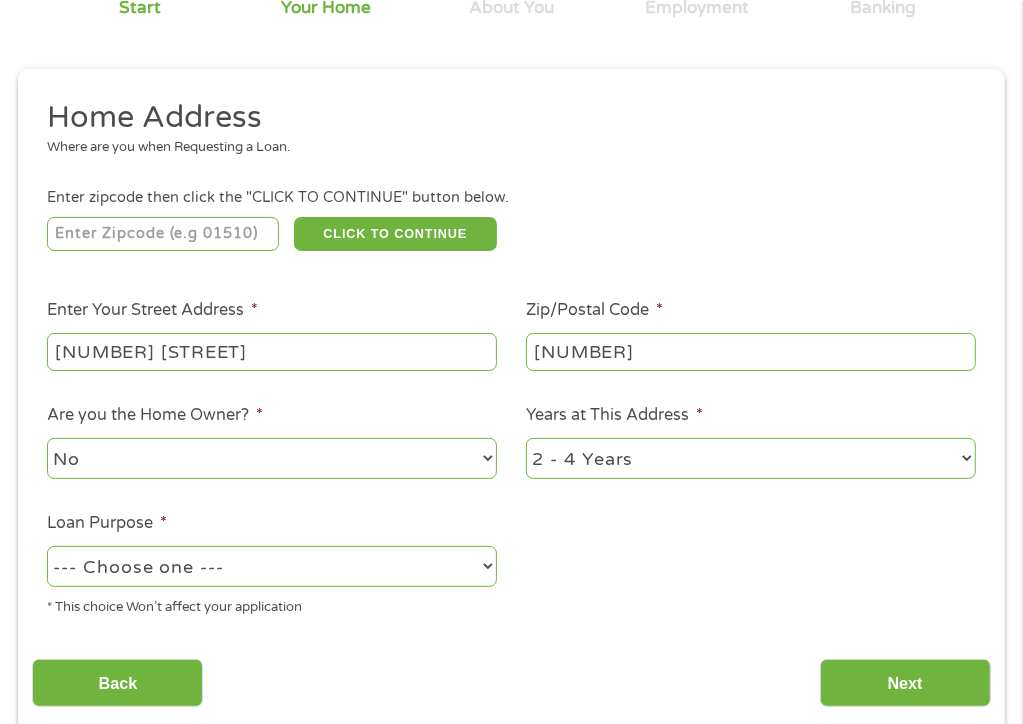 click on "No Yes" at bounding box center [272, 458] 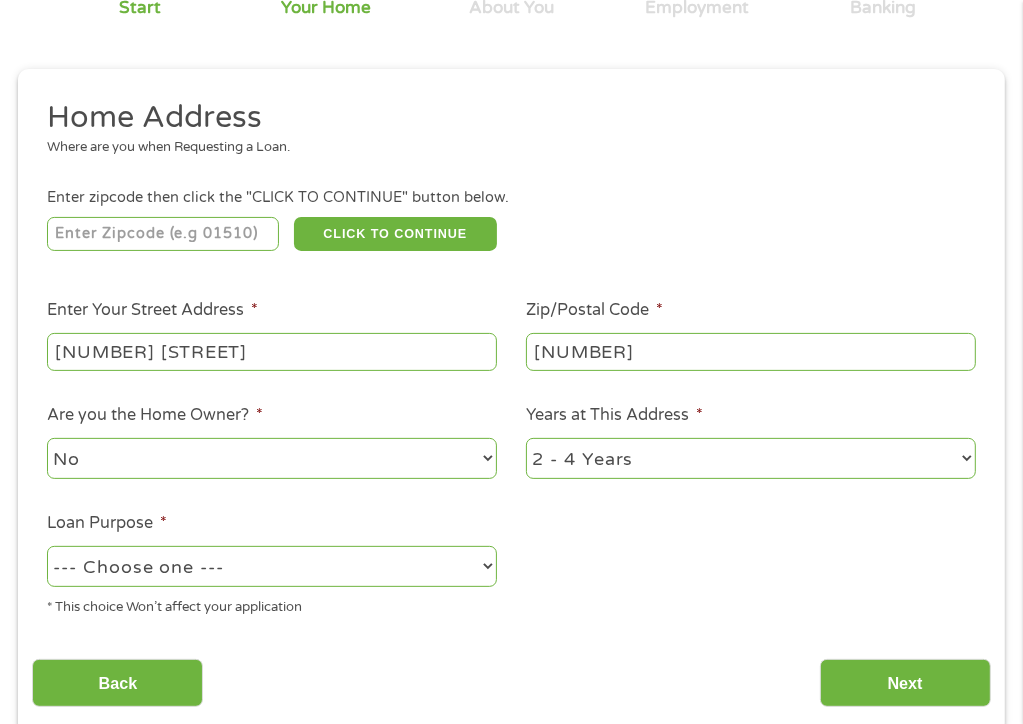 select on "yes" 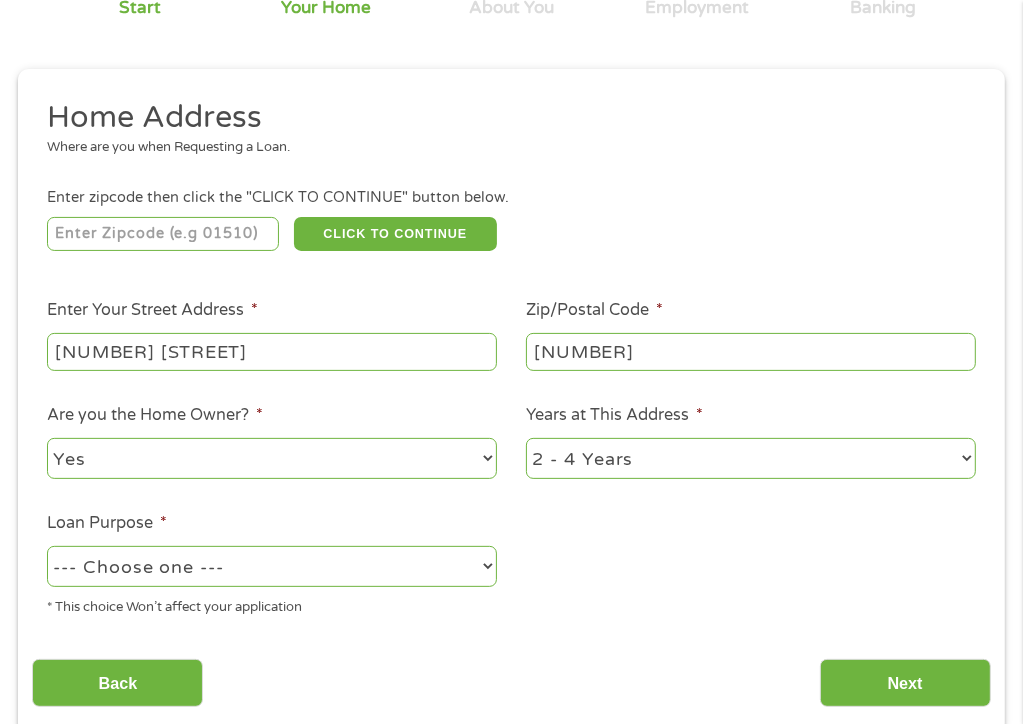 click on "No Yes" at bounding box center (272, 458) 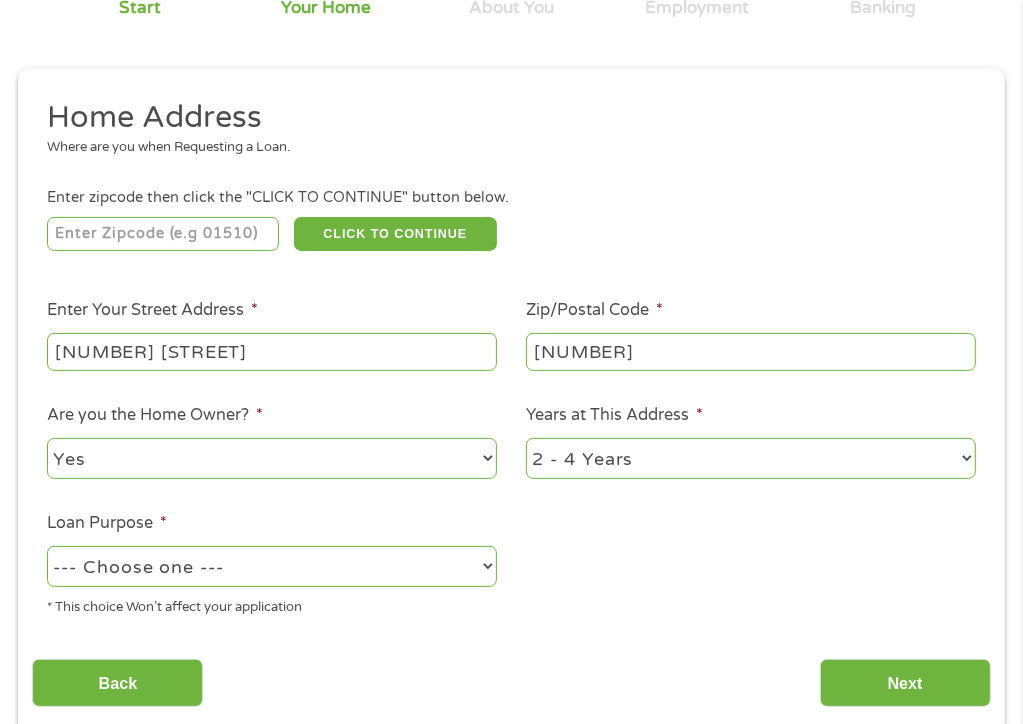 click on "1 Year or less 1 - 2 Years 2 - 4 Years Over 4 Years" at bounding box center [751, 458] 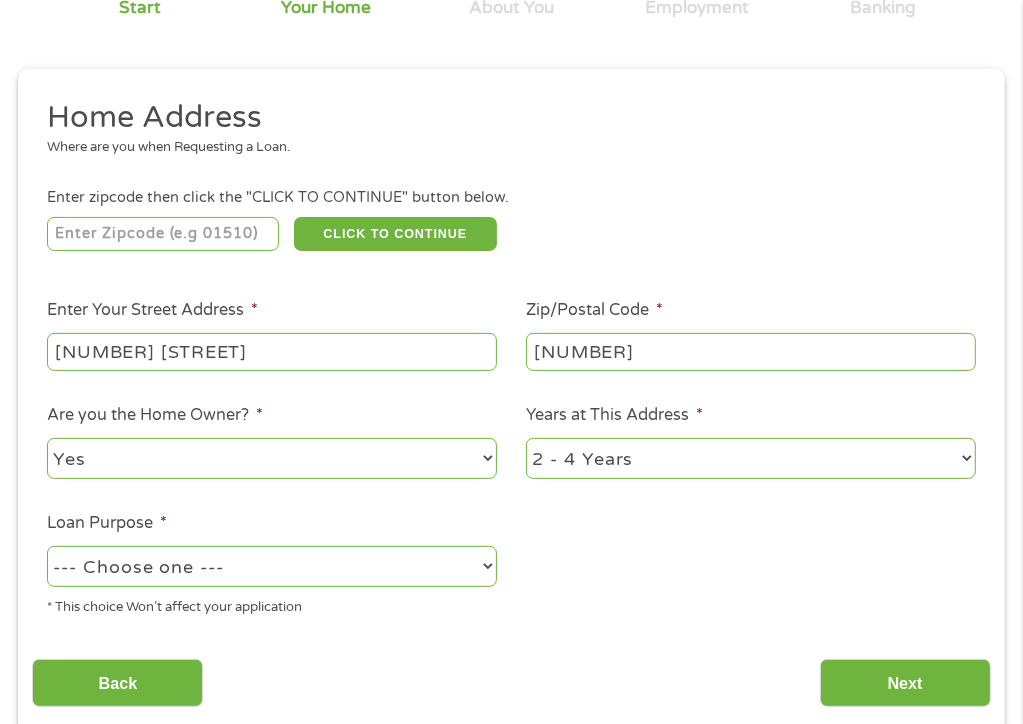 select on "60months" 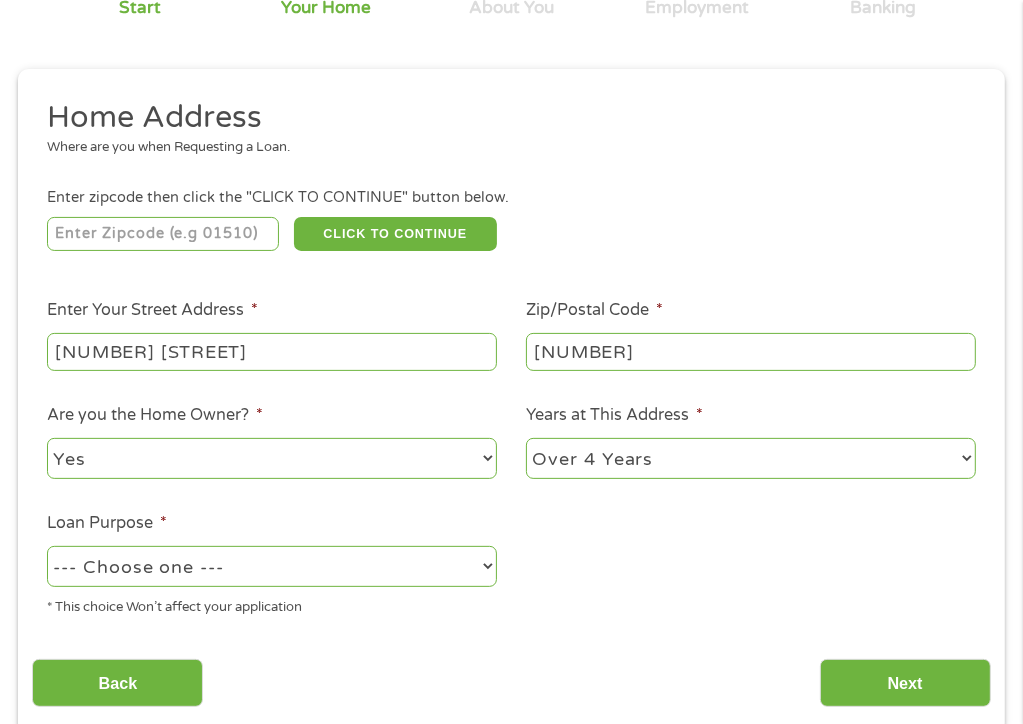 click on "1 Year or less 1 - 2 Years 2 - 4 Years Over 4 Years" at bounding box center (751, 458) 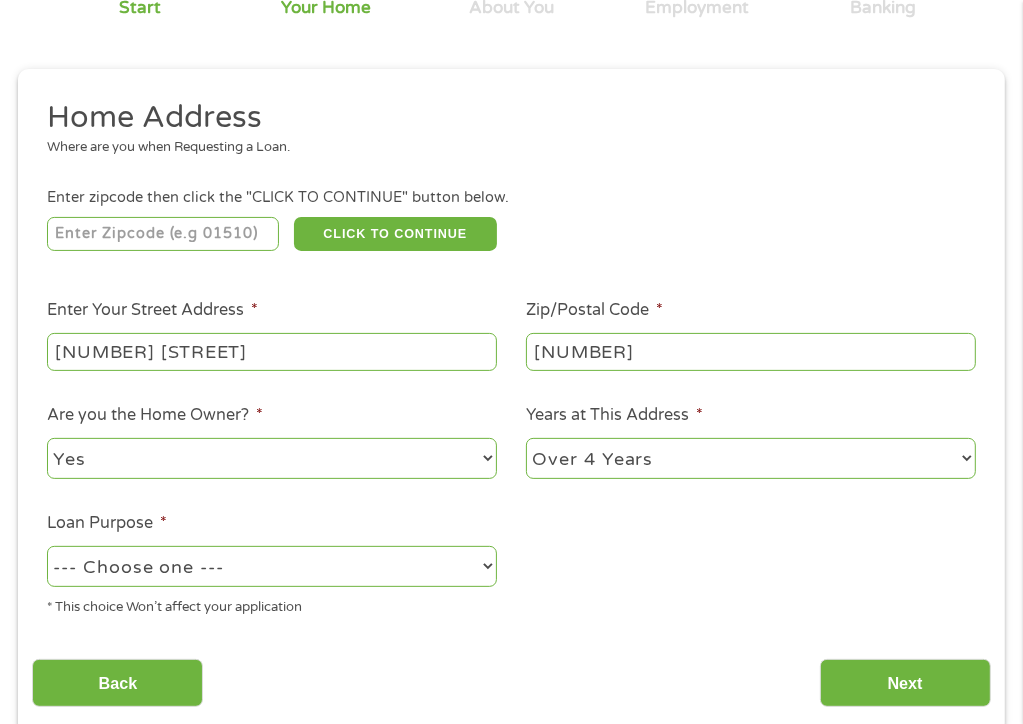scroll, scrollTop: 309, scrollLeft: 0, axis: vertical 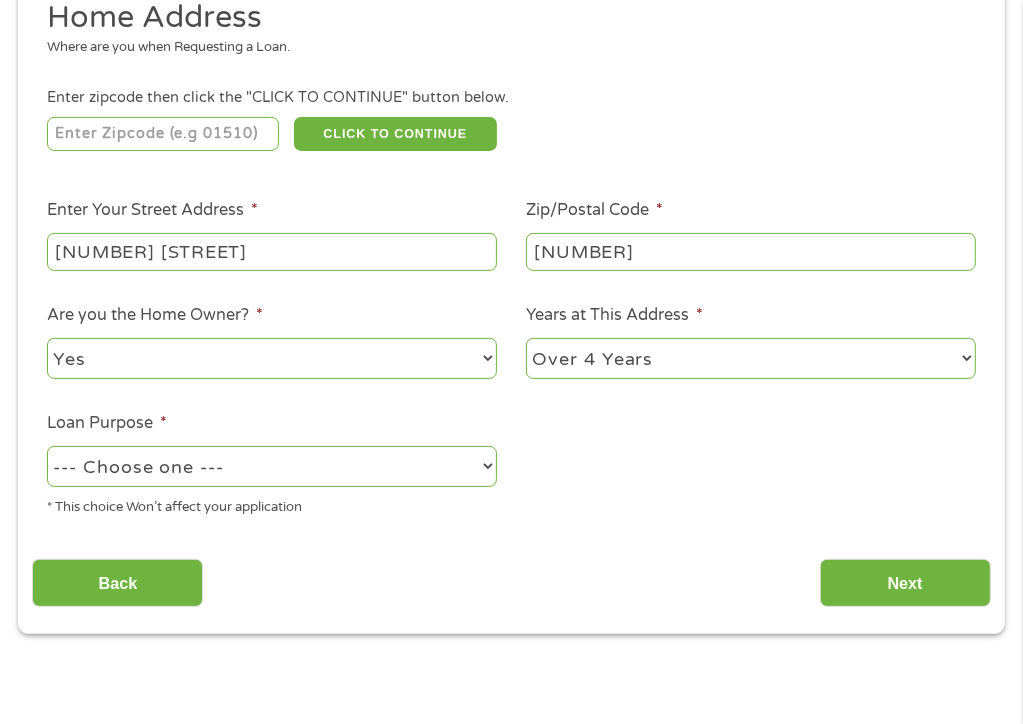 click on "--- Choose one --- Pay Bills Debt Consolidation Home Improvement Major Purchase Car Loan Short Term Cash Medical Expenses Other" at bounding box center (272, 466) 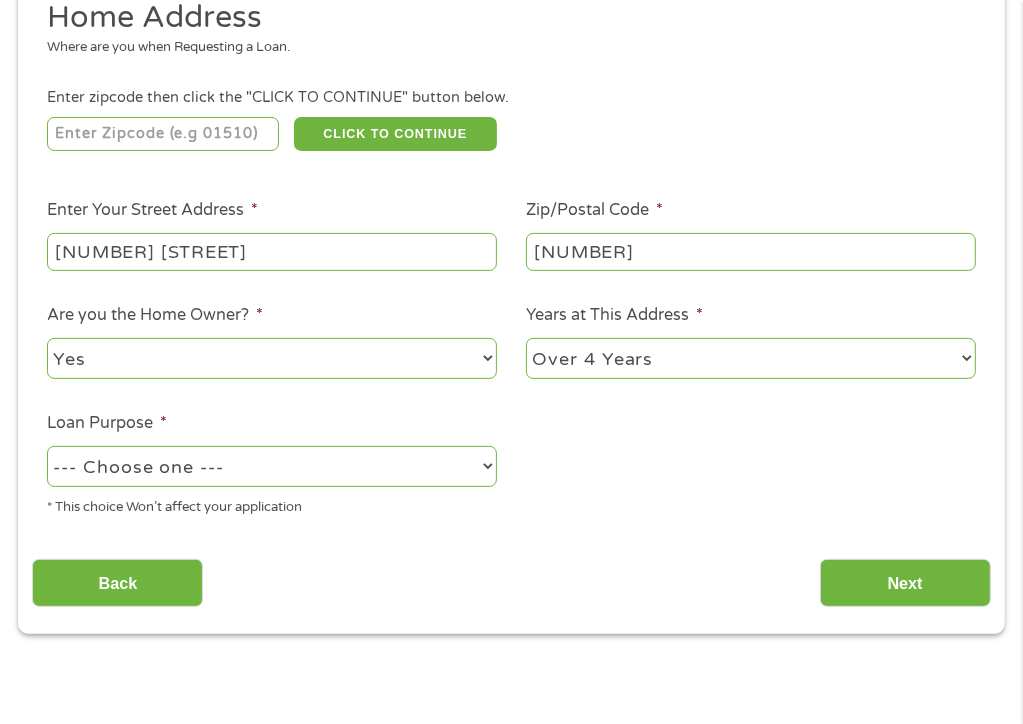 select on "other" 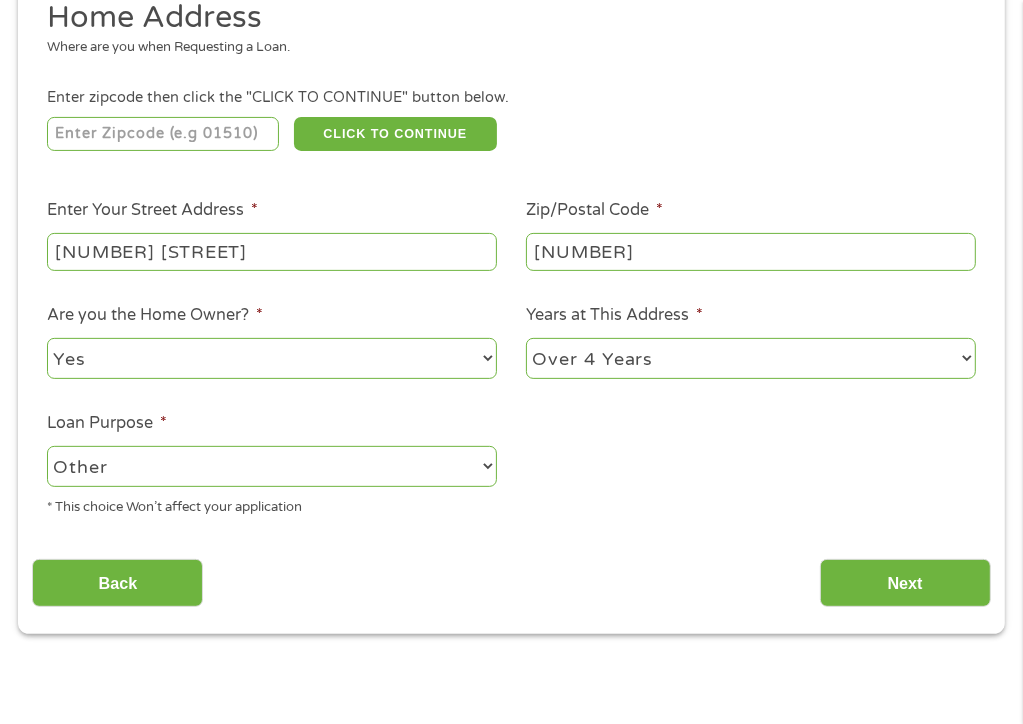 click on "--- Choose one --- Pay Bills Debt Consolidation Home Improvement Major Purchase Car Loan Short Term Cash Medical Expenses Other" at bounding box center [272, 466] 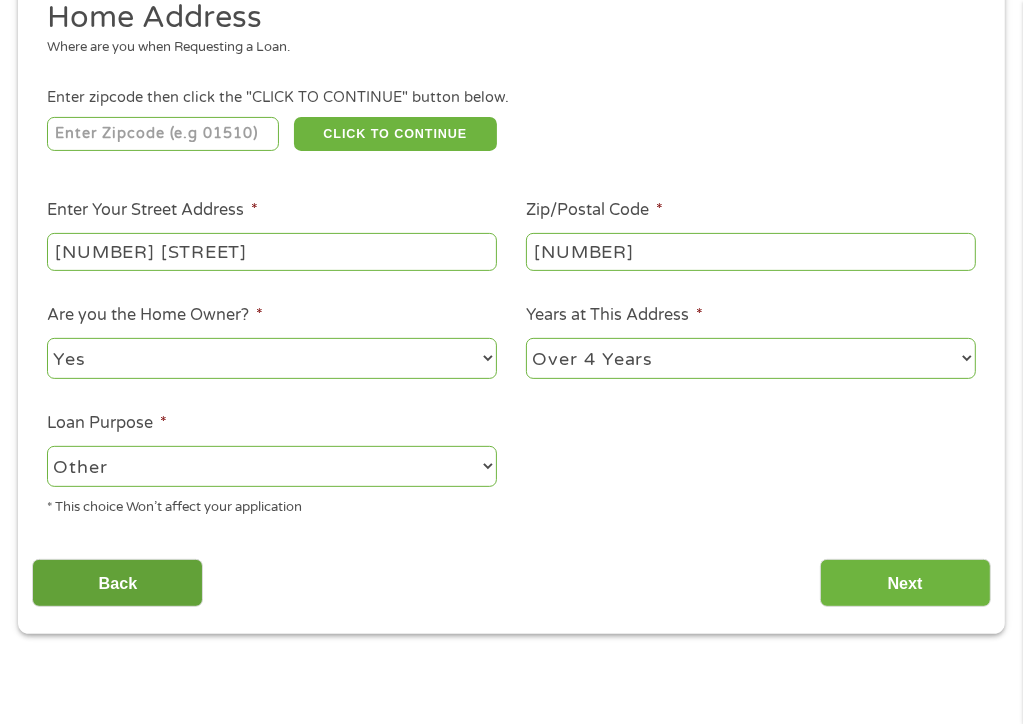 click on "Back" at bounding box center [117, 583] 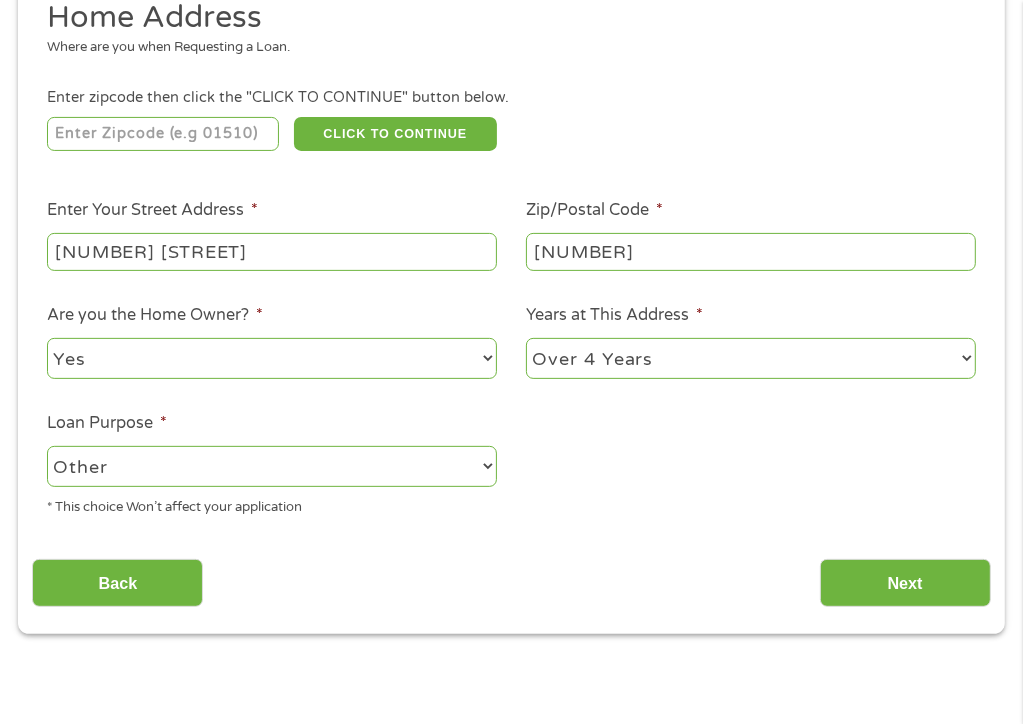 scroll, scrollTop: 8, scrollLeft: 8, axis: both 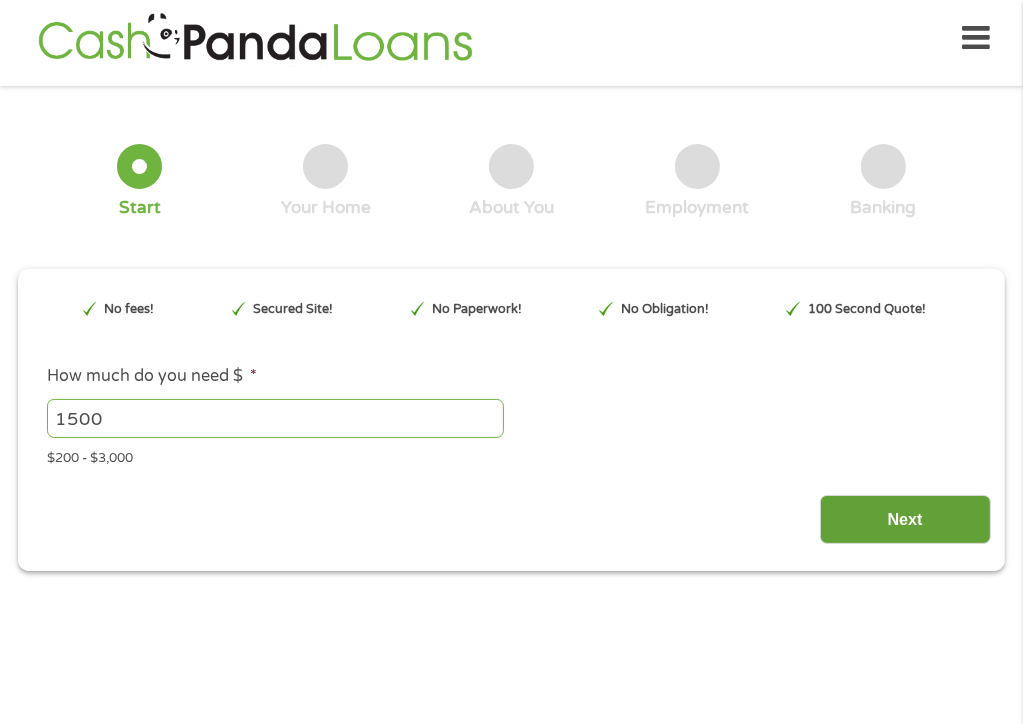 click on "Next" at bounding box center (905, 519) 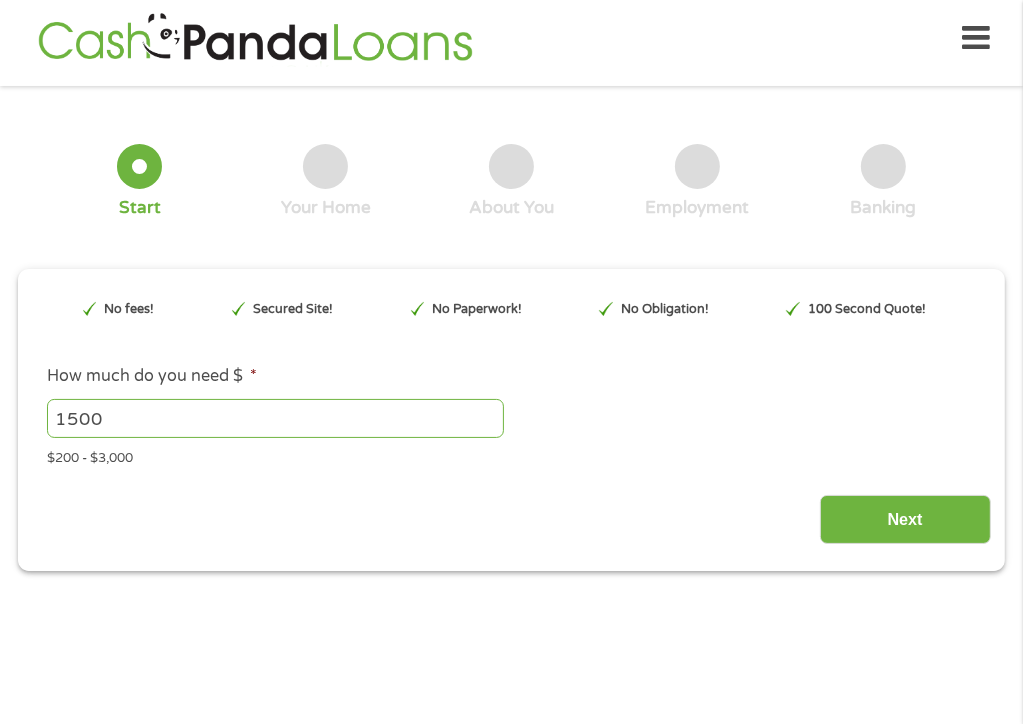 scroll, scrollTop: 8, scrollLeft: 8, axis: both 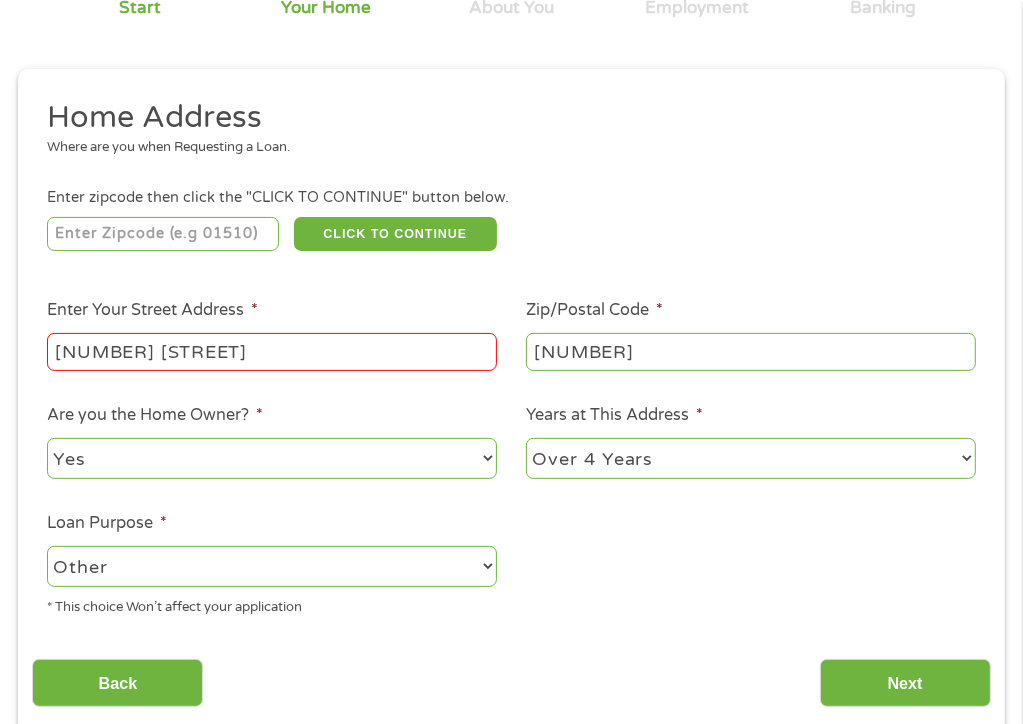 click at bounding box center [163, 234] 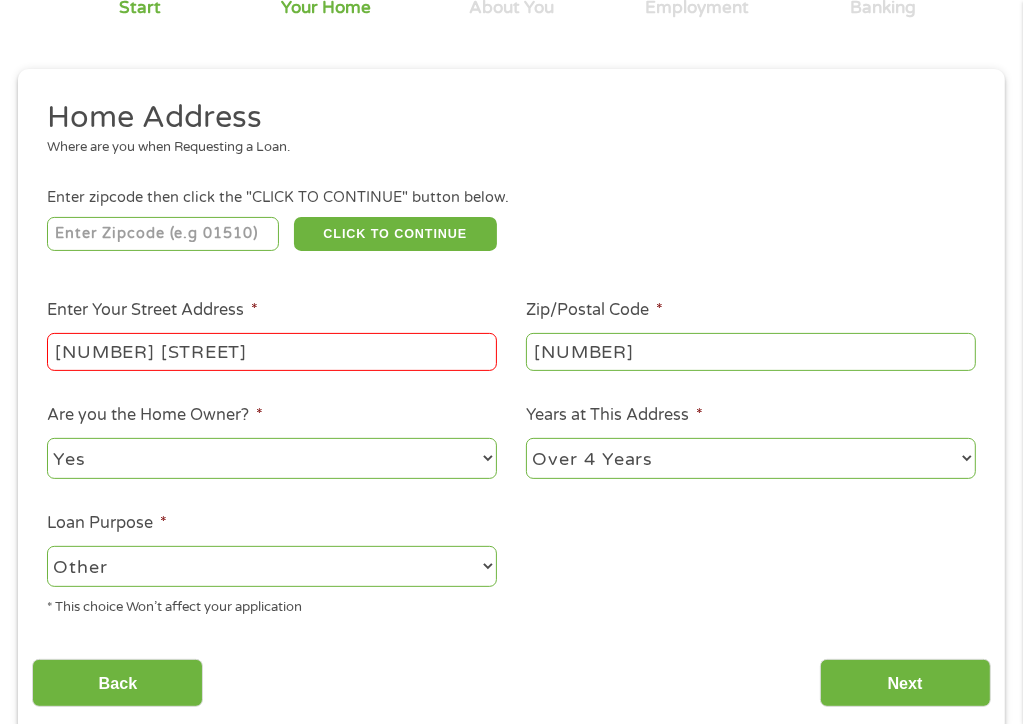 type on "63769" 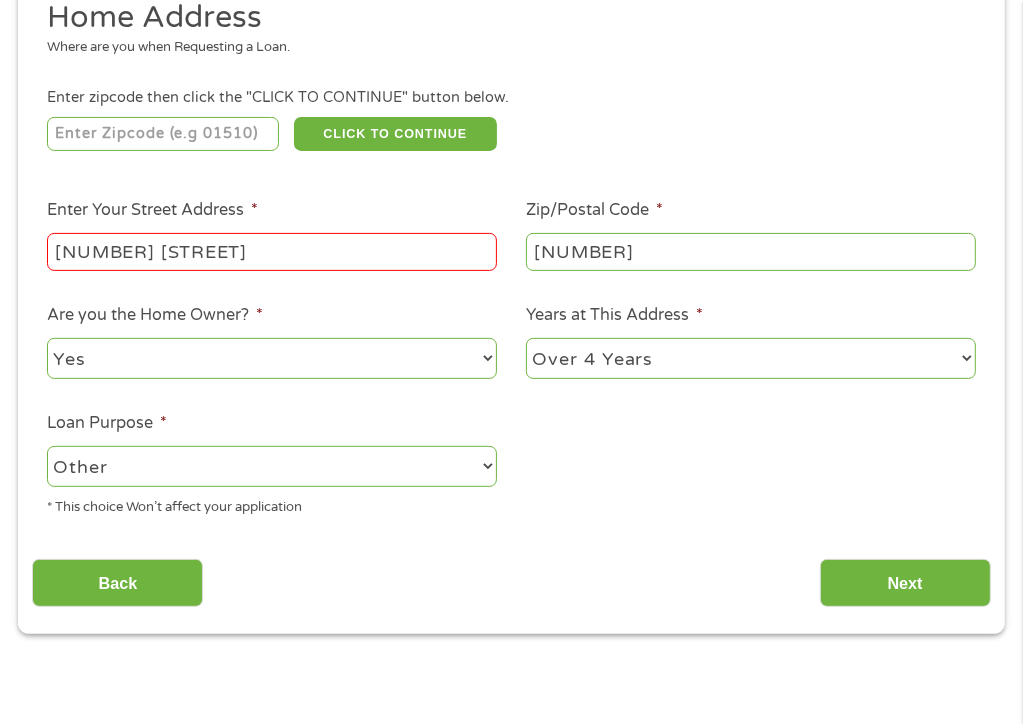 scroll, scrollTop: 409, scrollLeft: 0, axis: vertical 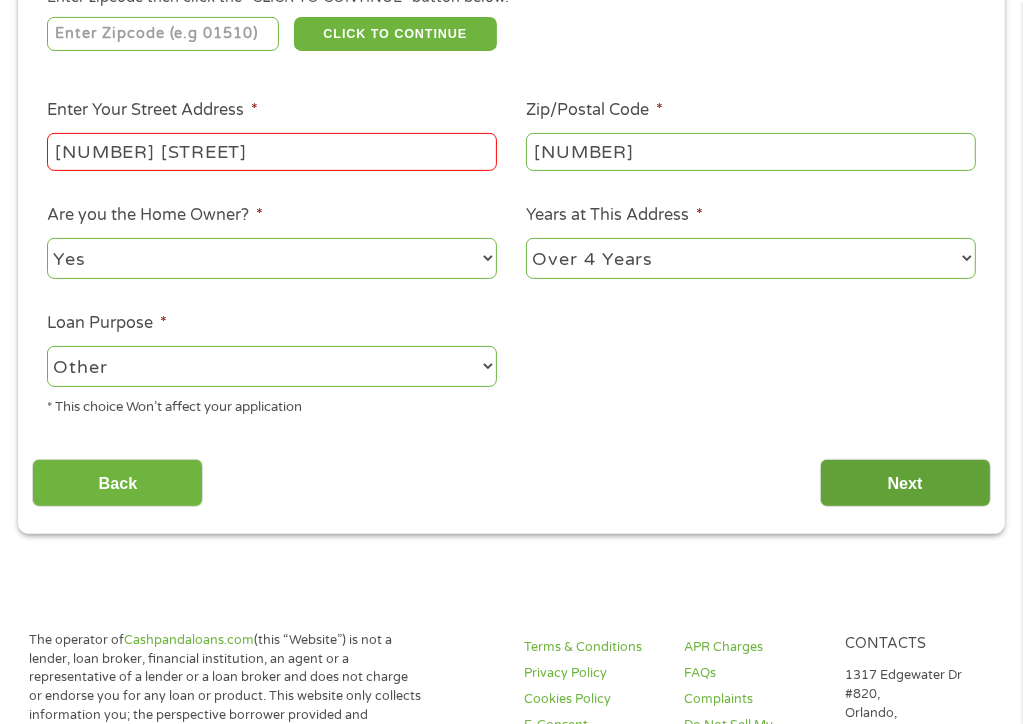 click on "Next" at bounding box center [905, 483] 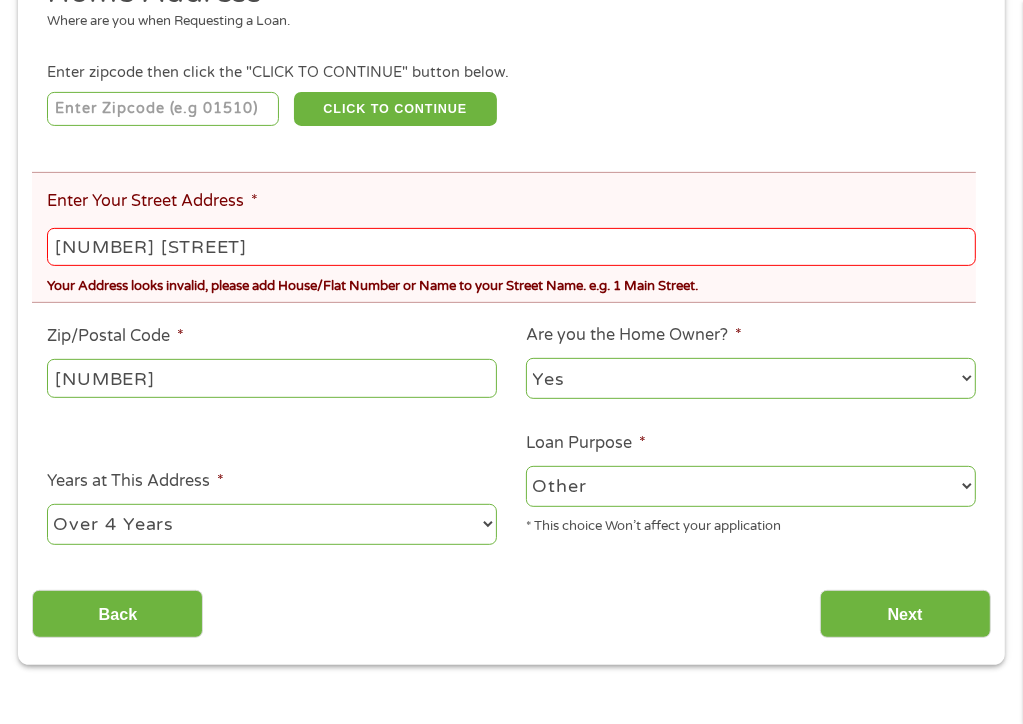 scroll, scrollTop: 9, scrollLeft: 0, axis: vertical 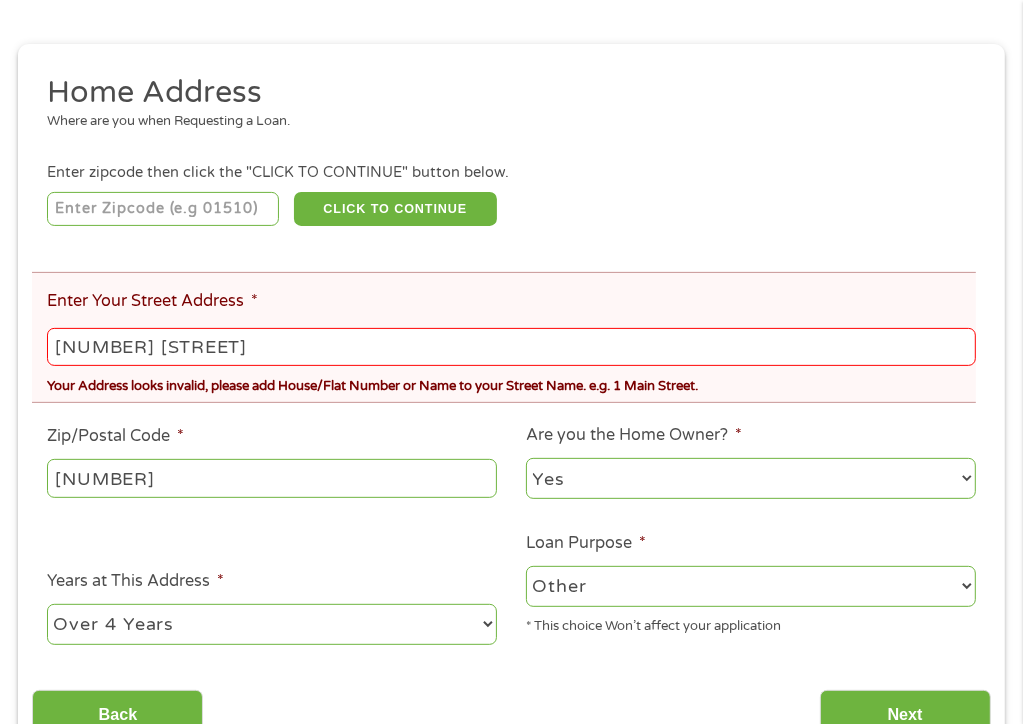 click on "995County Road 457" at bounding box center [511, 347] 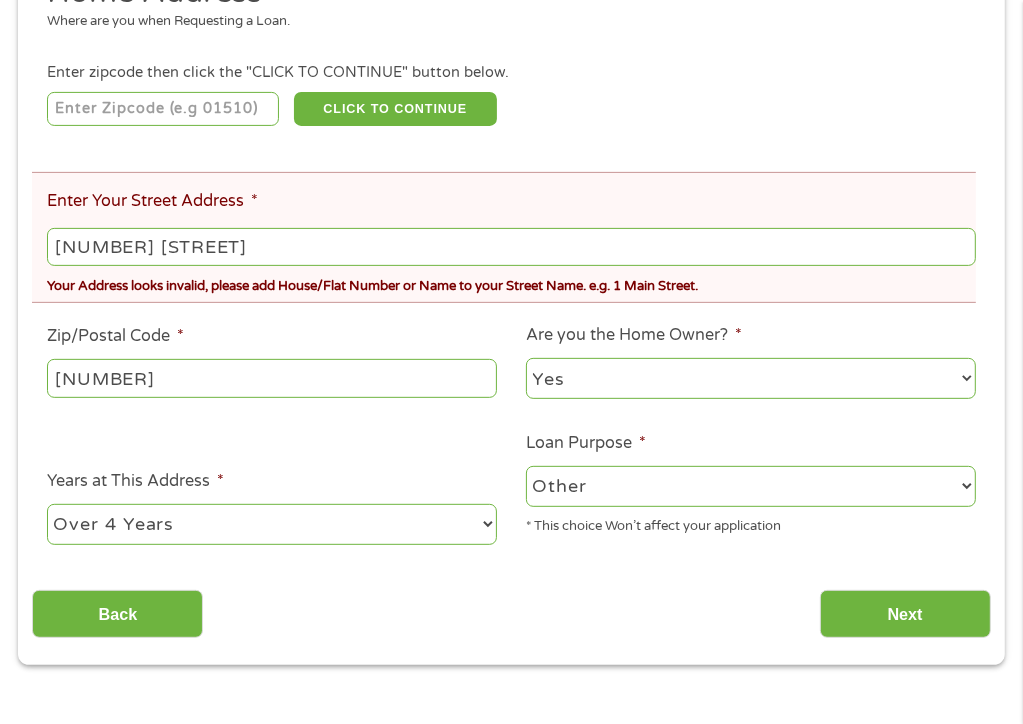 scroll, scrollTop: 509, scrollLeft: 0, axis: vertical 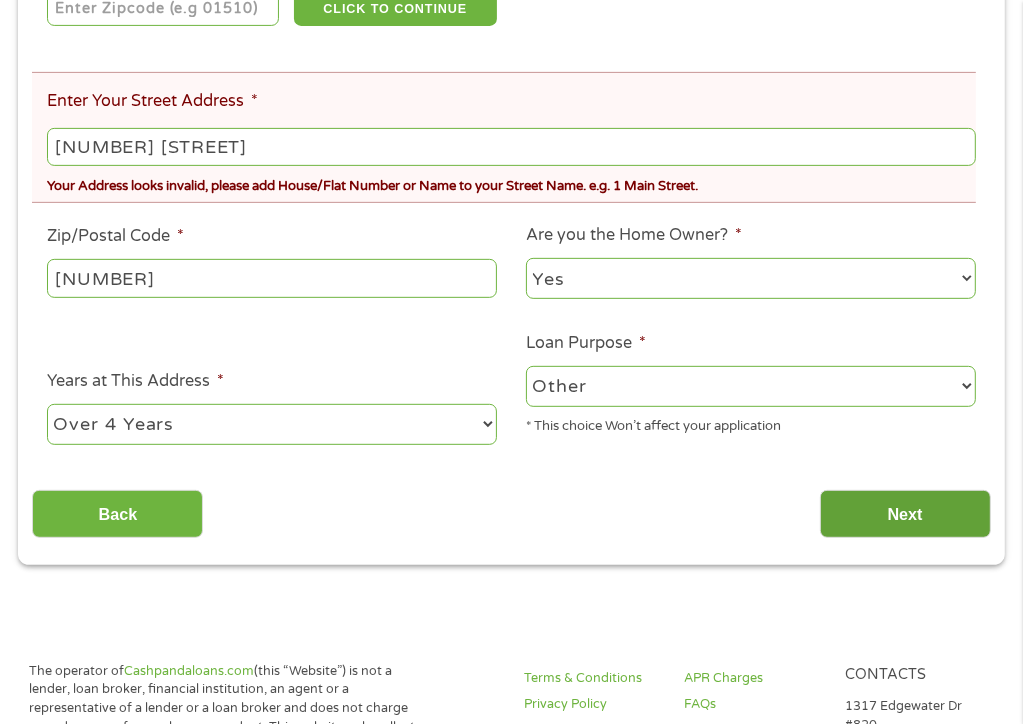 click on "Next" at bounding box center [905, 514] 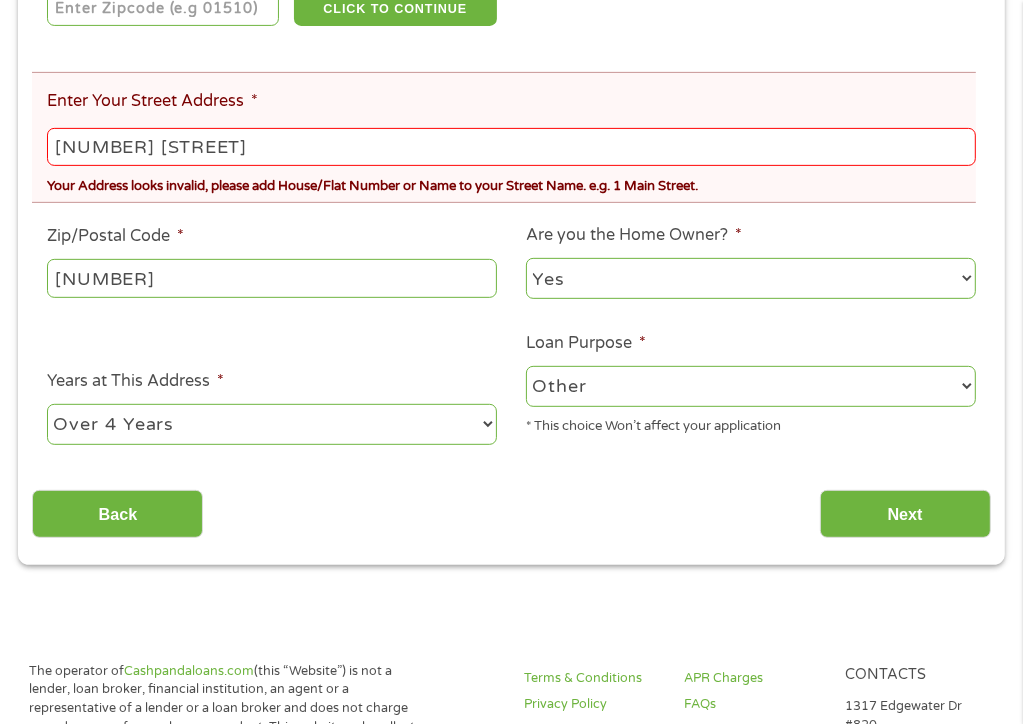 scroll, scrollTop: 8, scrollLeft: 8, axis: both 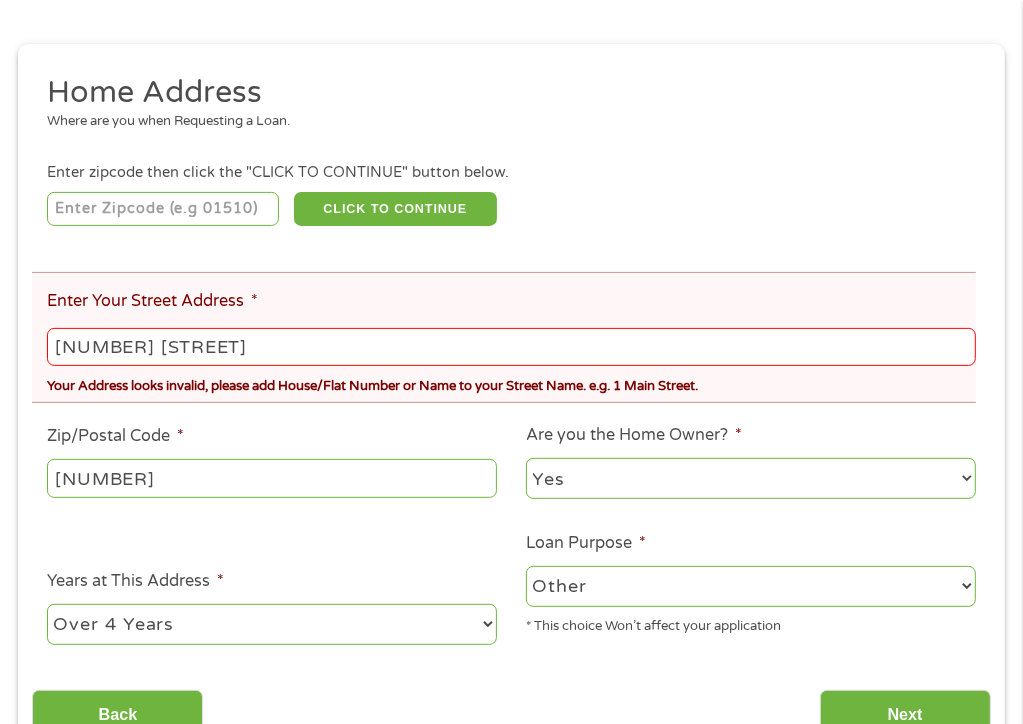 click on "995County Road 457" at bounding box center (511, 347) 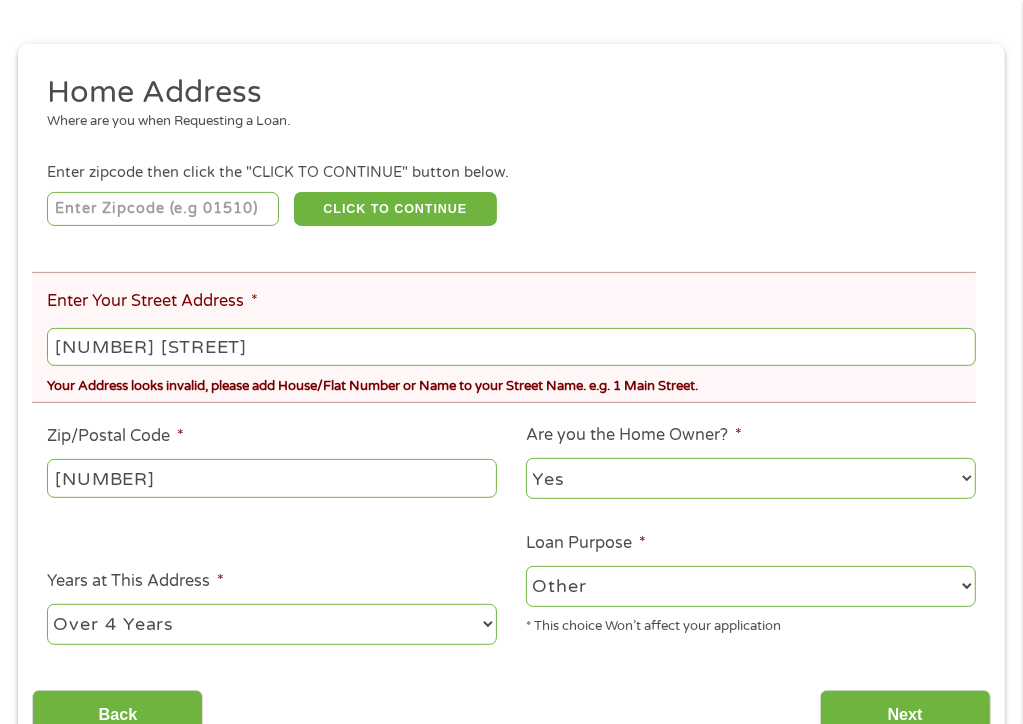 scroll, scrollTop: 409, scrollLeft: 0, axis: vertical 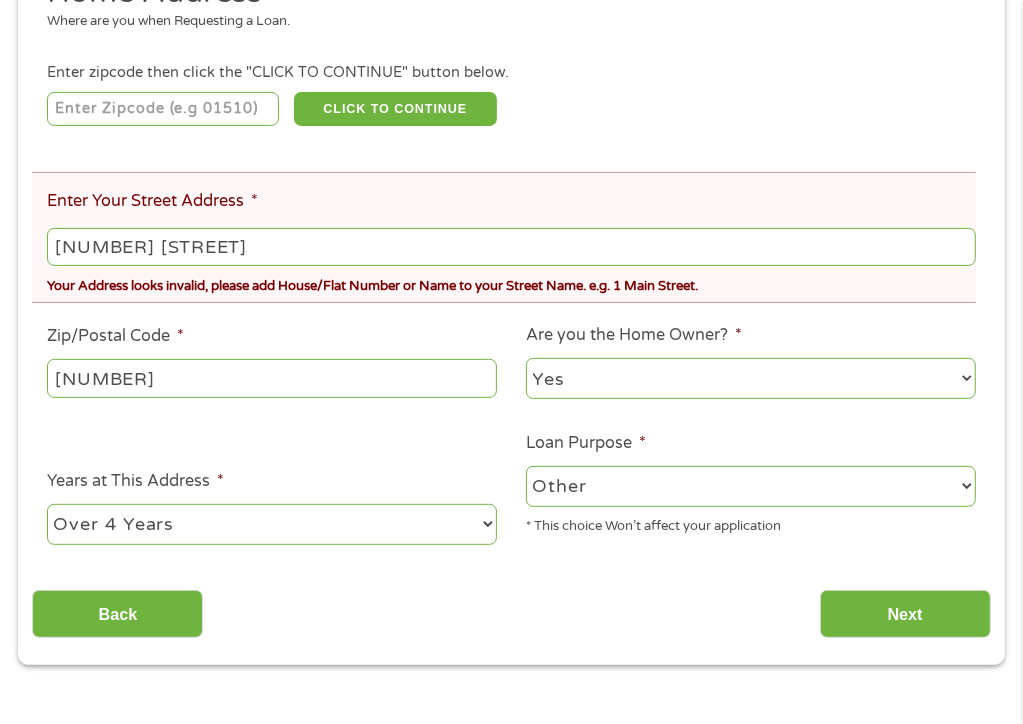 click on "995County Road 457" at bounding box center [511, 247] 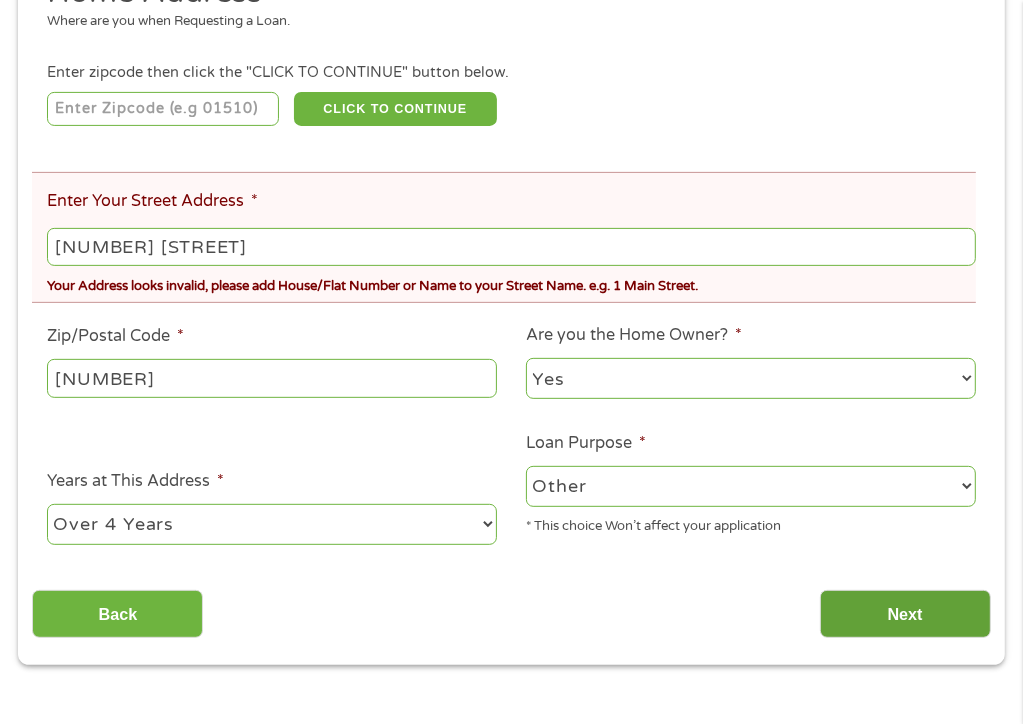 click on "Next" at bounding box center (905, 614) 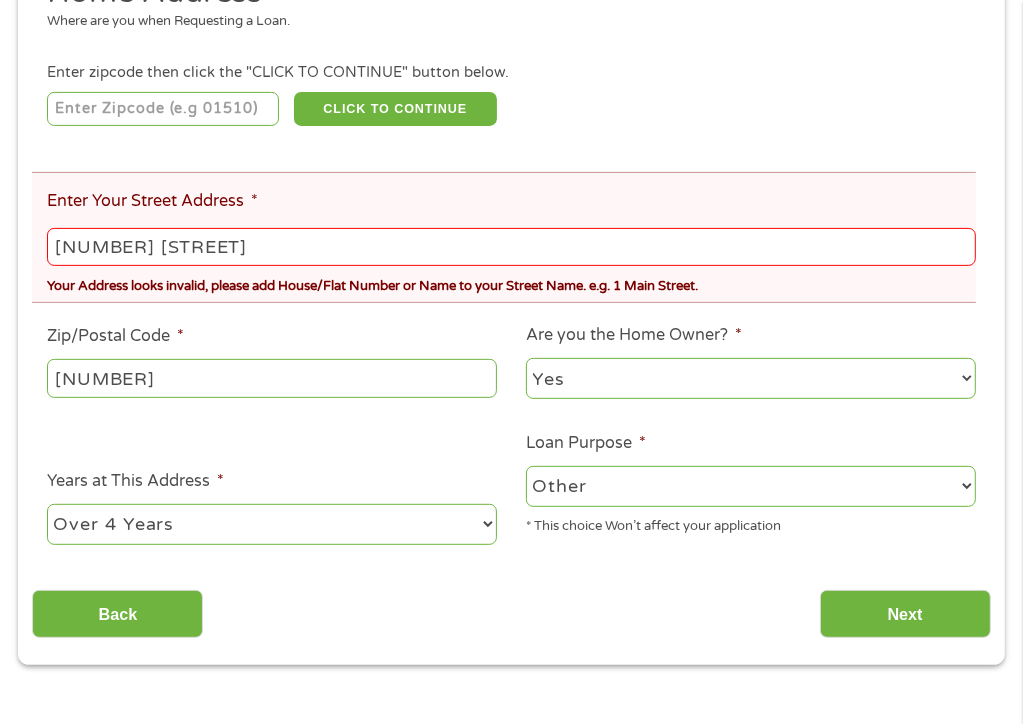 scroll, scrollTop: 9, scrollLeft: 0, axis: vertical 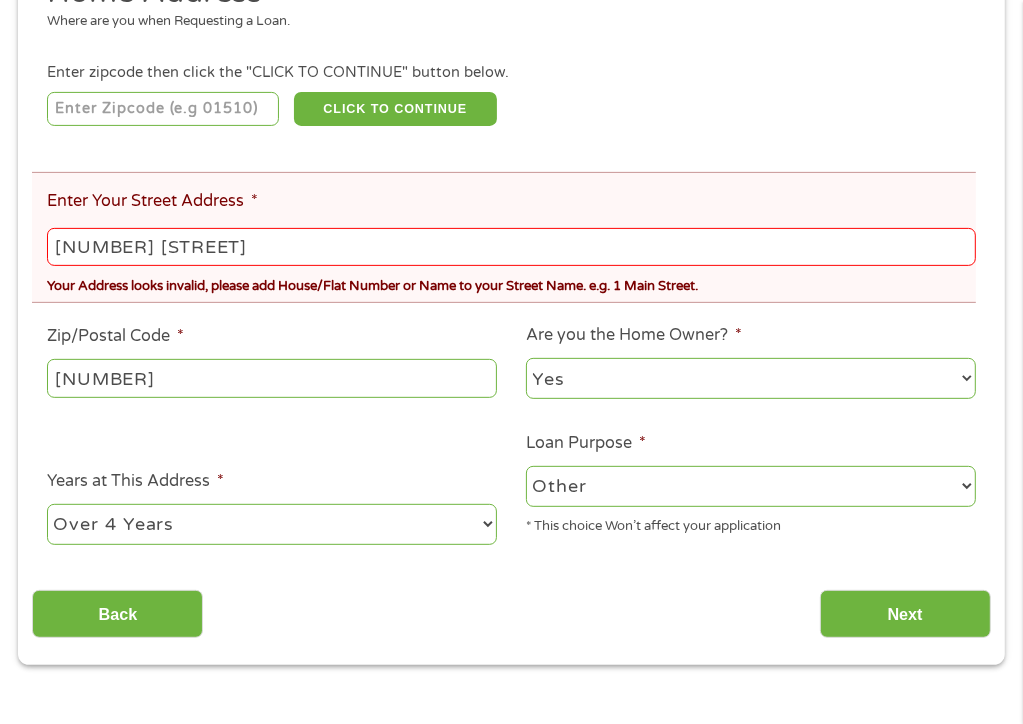 click on "995County Road 457" at bounding box center (511, 247) 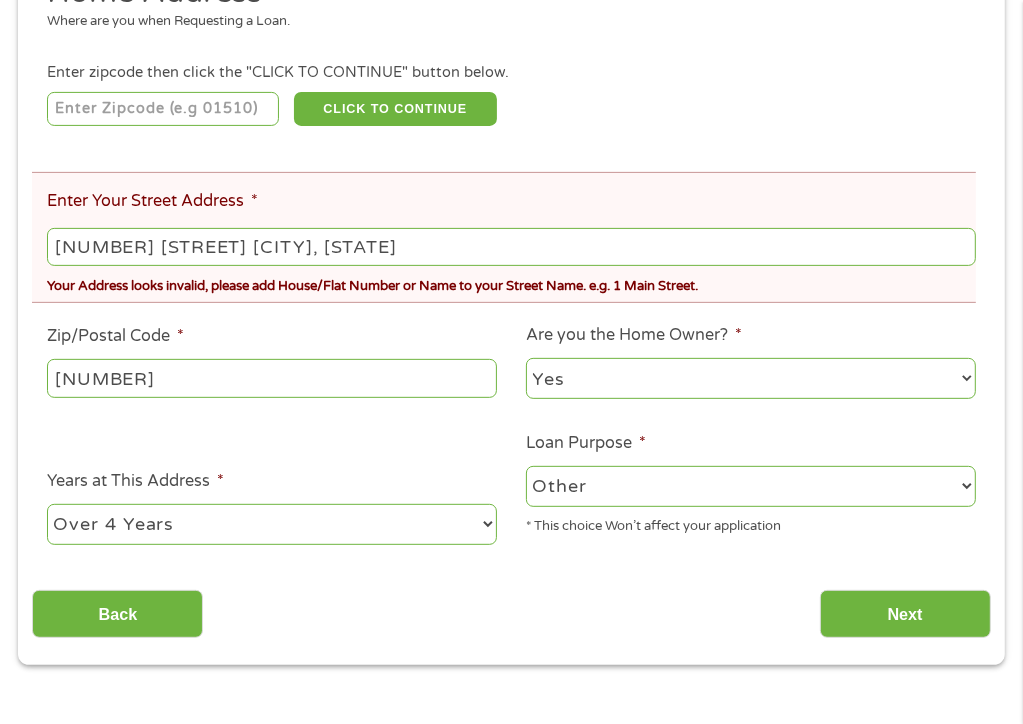 click on "995County Road 457  Oak Ridge,Missouri" at bounding box center [511, 247] 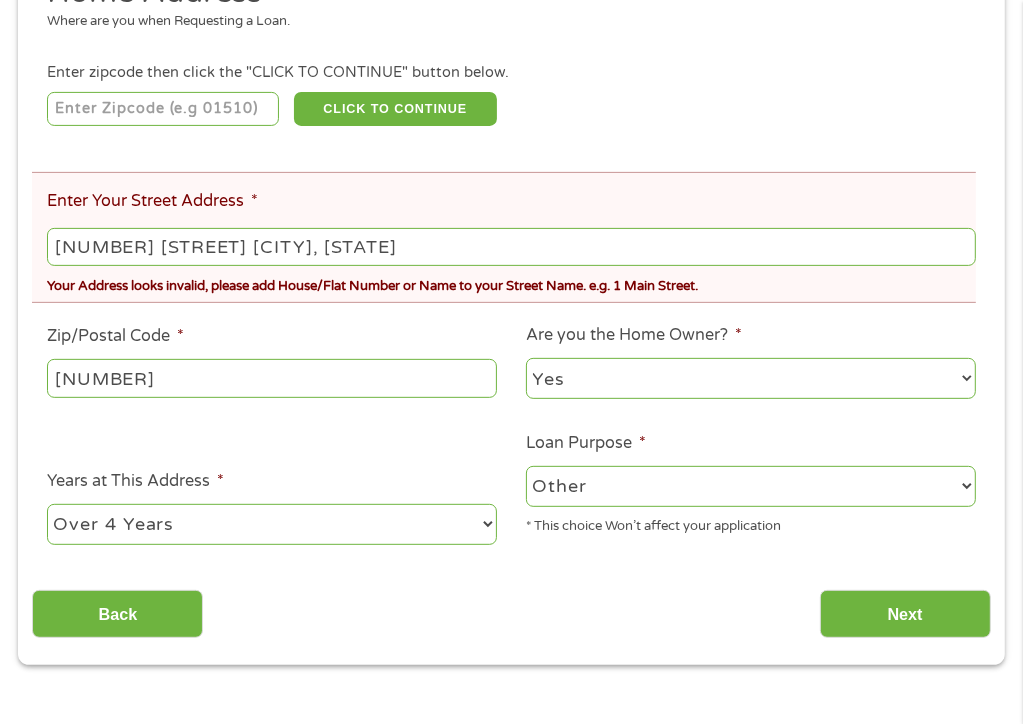 scroll, scrollTop: 609, scrollLeft: 0, axis: vertical 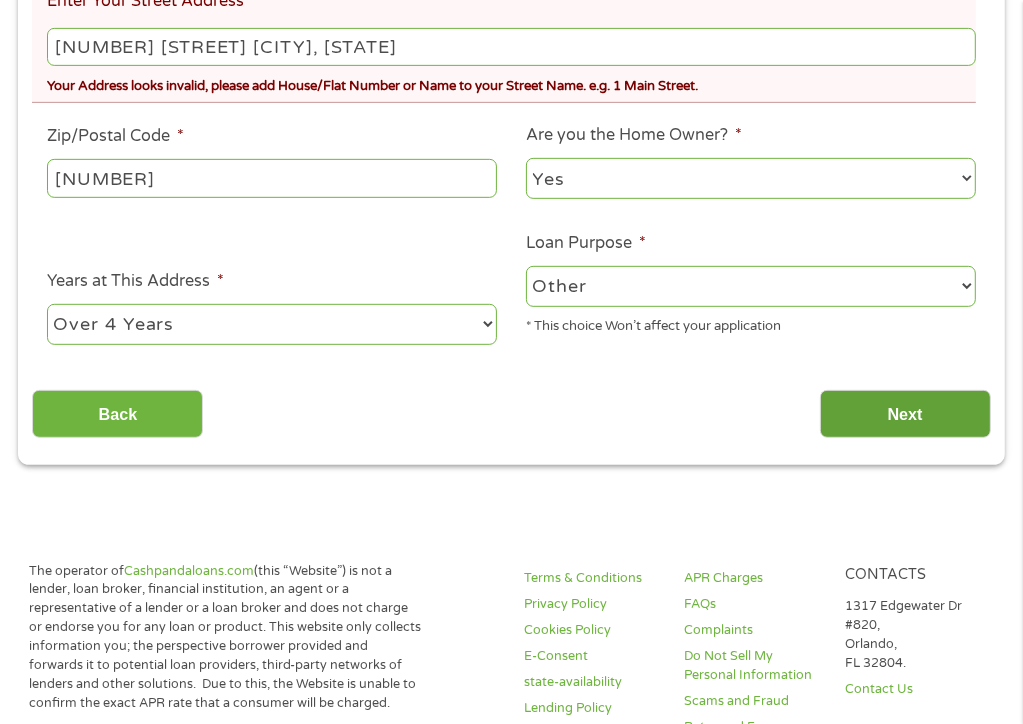 type on "995County Road 457  Oak Ridge, Missouri" 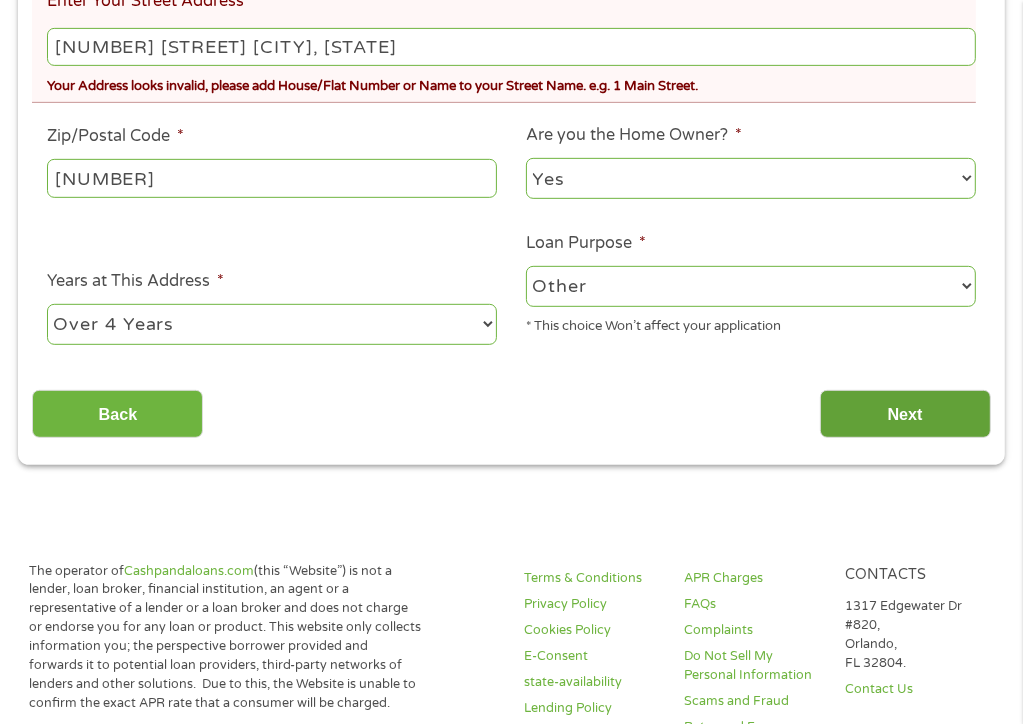 click on "Next" at bounding box center [905, 414] 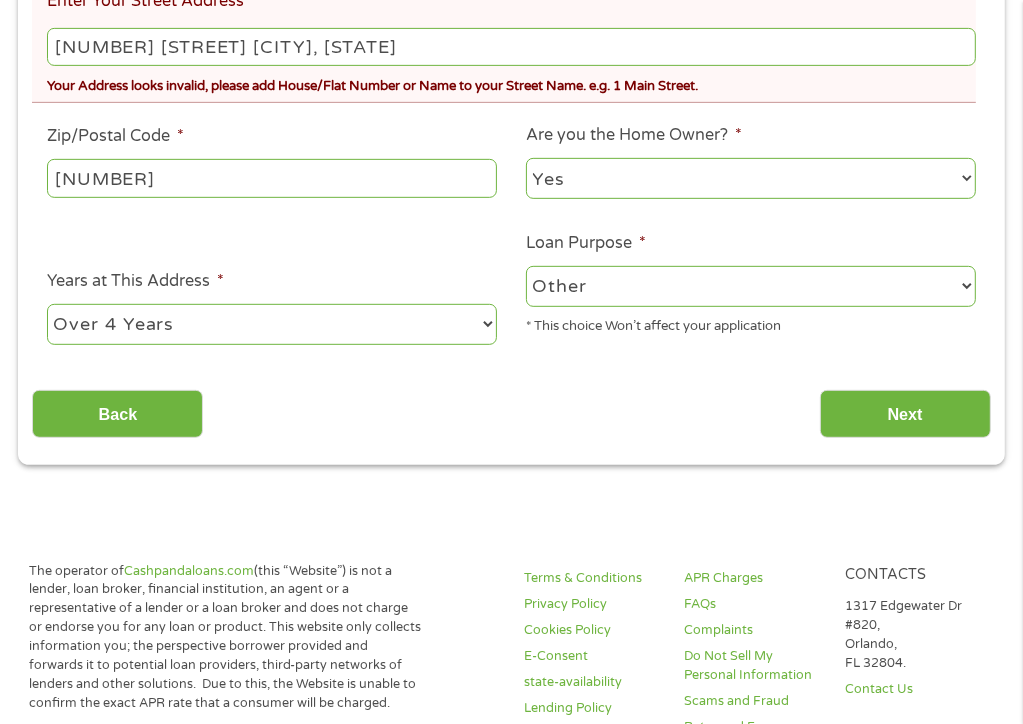 scroll, scrollTop: 8, scrollLeft: 8, axis: both 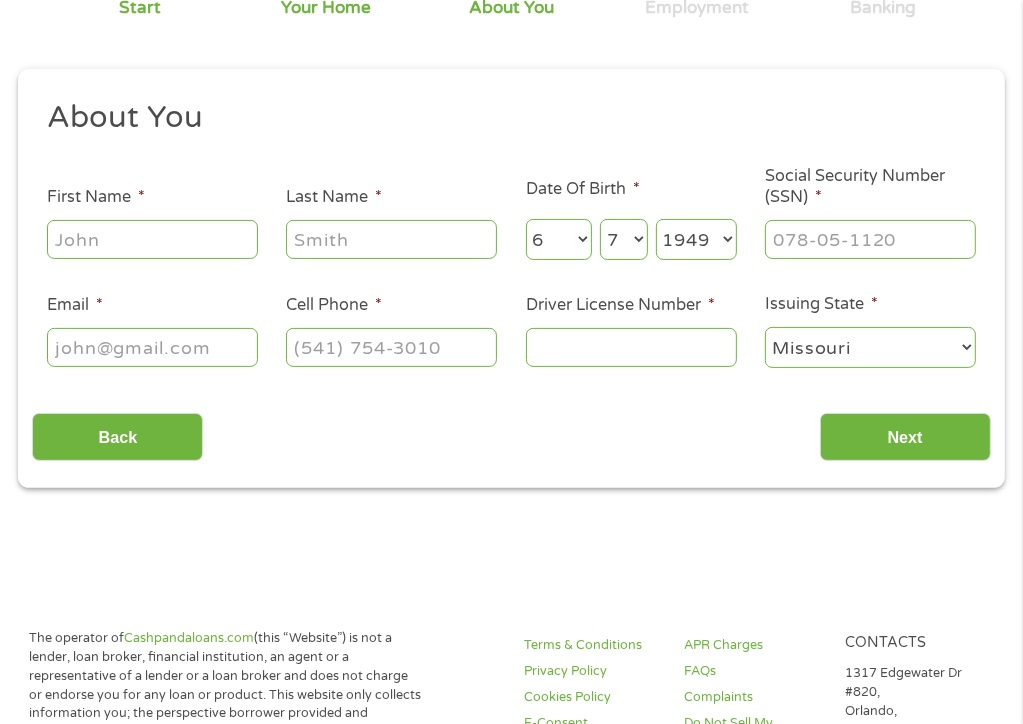 click on "First Name *" at bounding box center (152, 239) 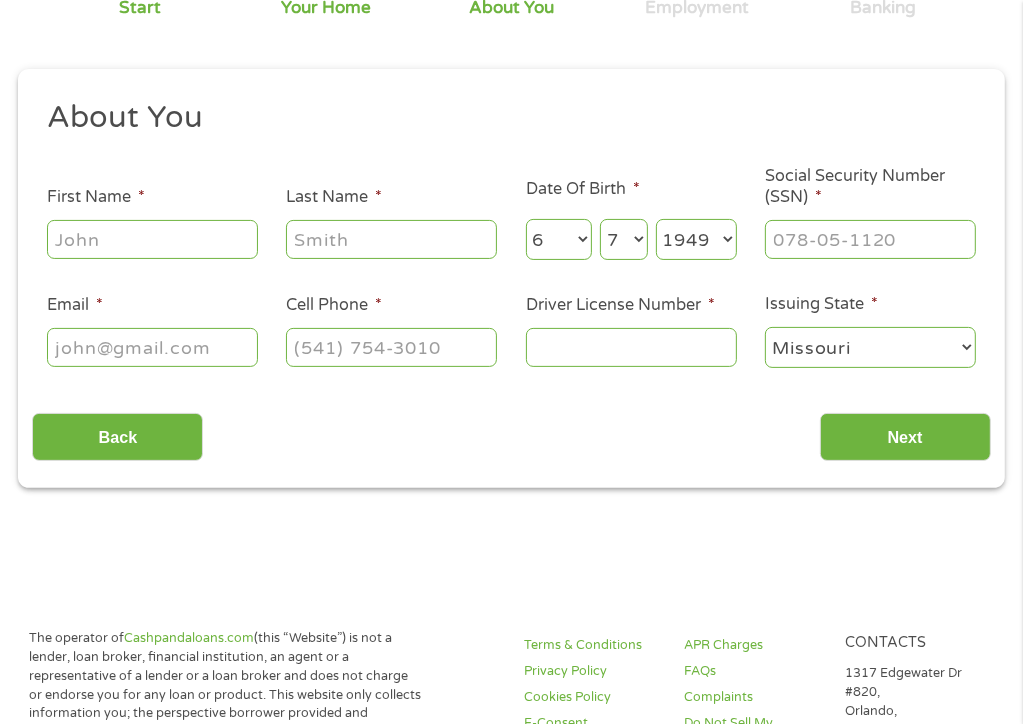 type on "Donna" 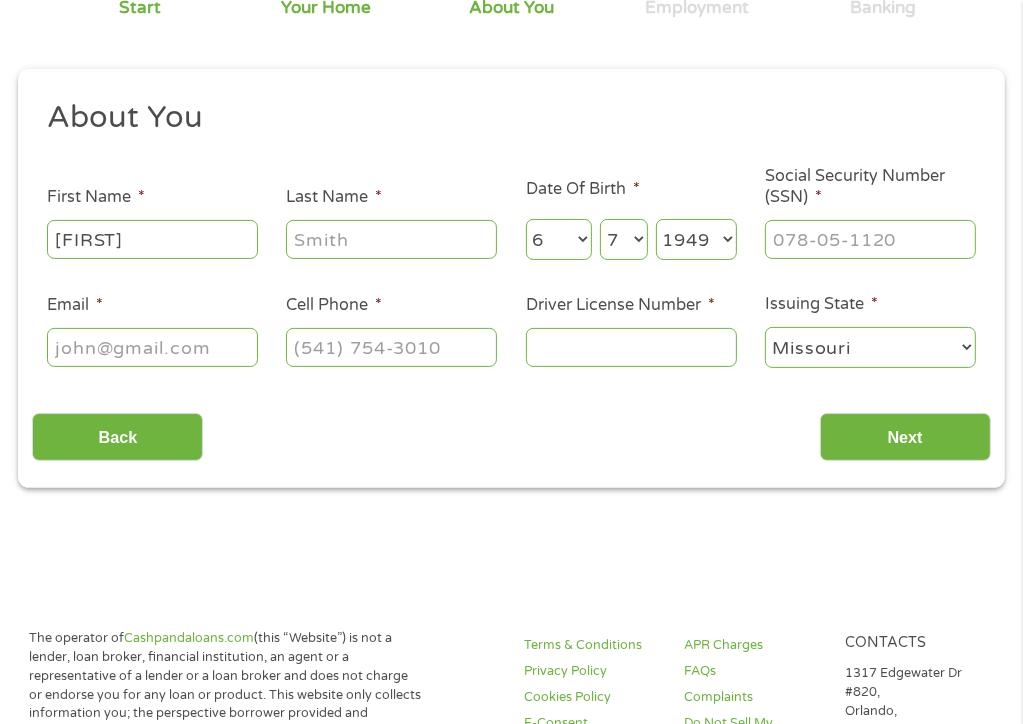 type on "hittandms@yahoo.com" 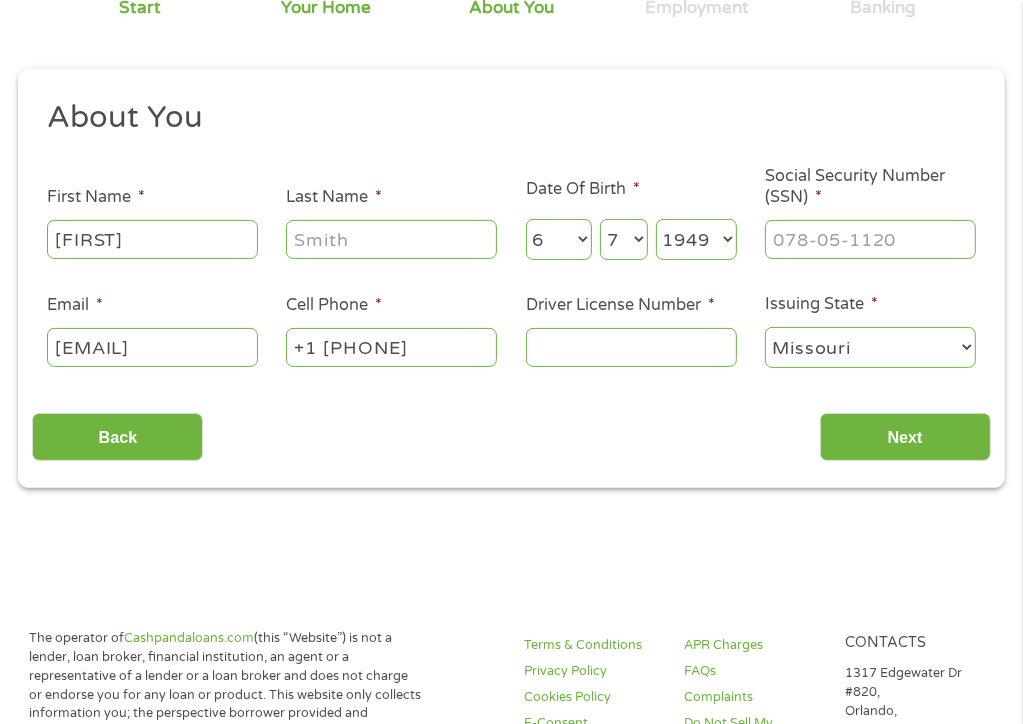 type on "(100) 000-0000" 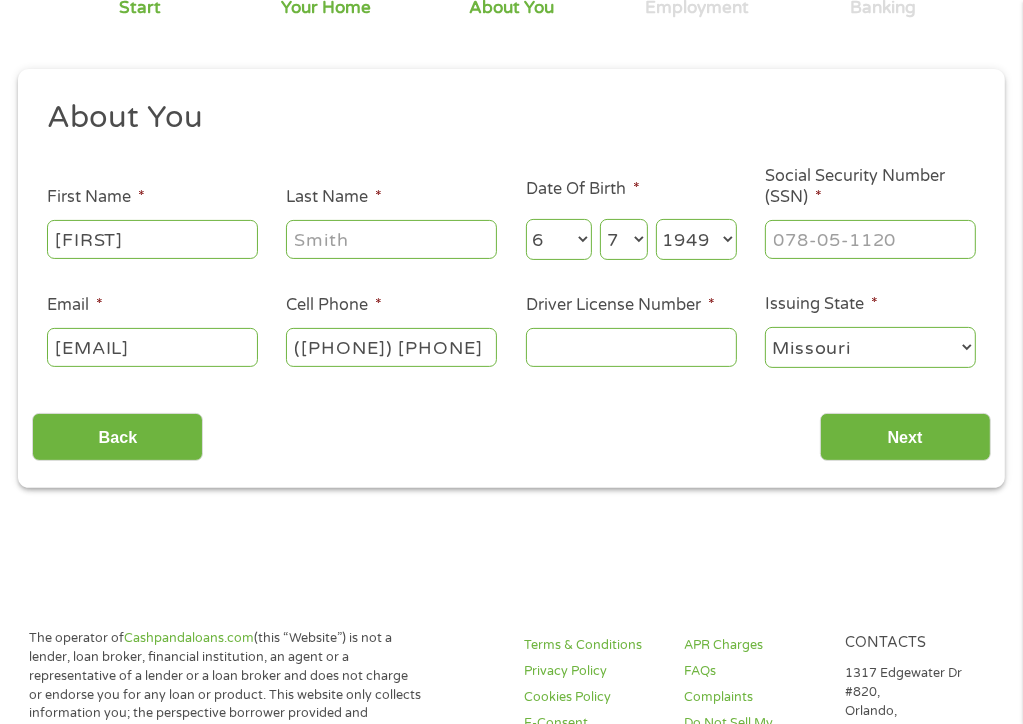 click on "Last Name *" at bounding box center [391, 239] 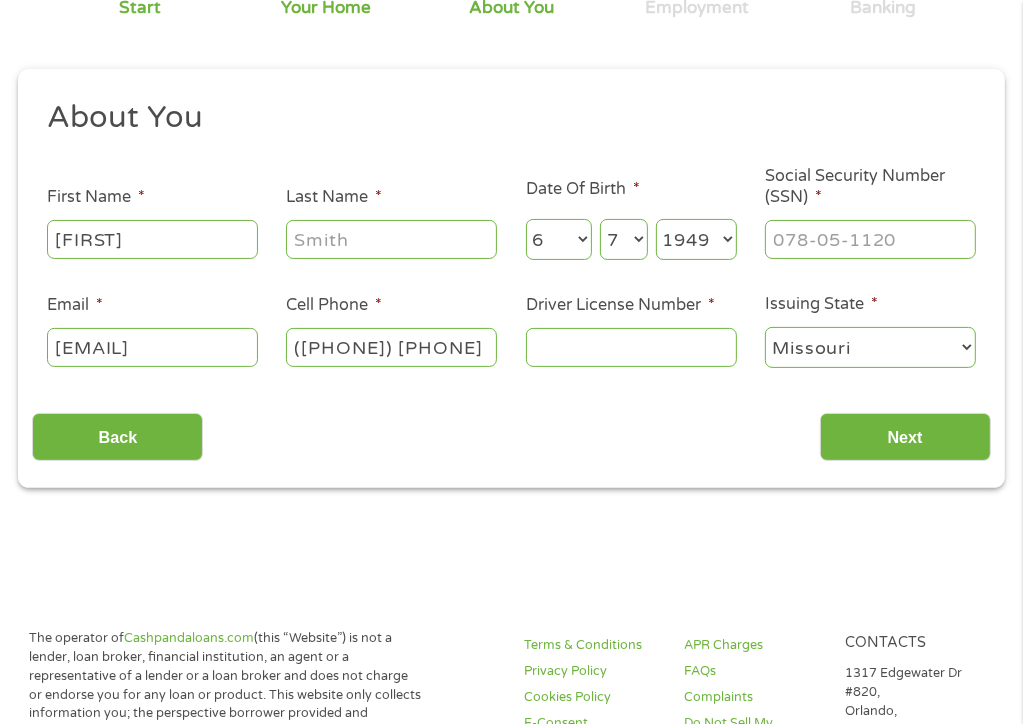type on "Hitt" 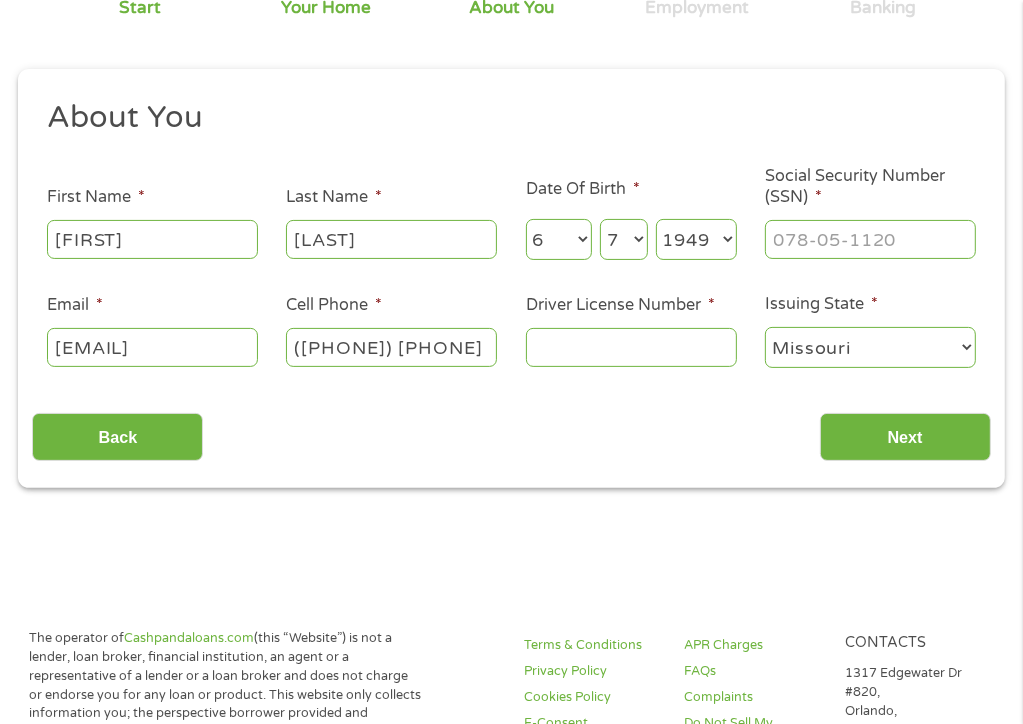 type on "NA" 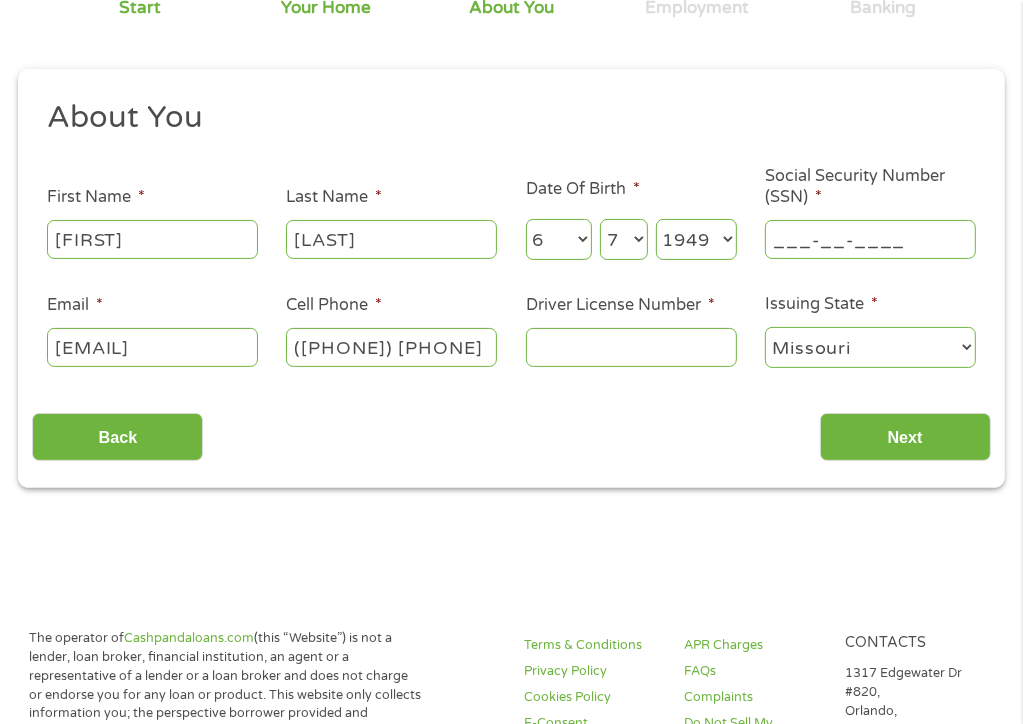click on "(100) 000-0000" at bounding box center (391, 347) 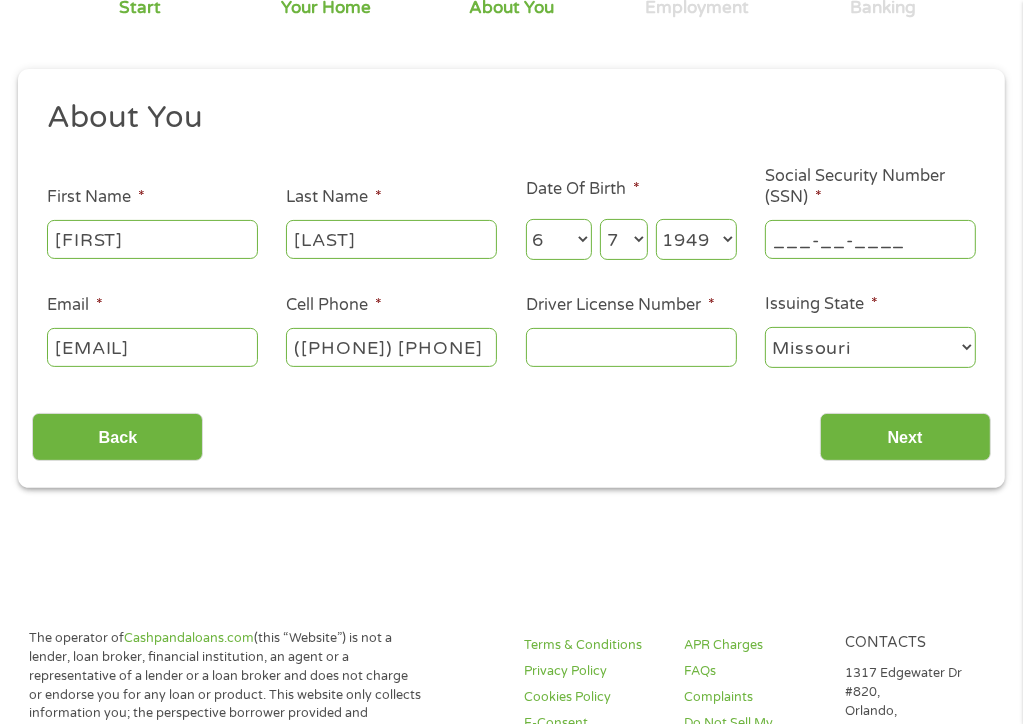 type on "(573) 270-7980" 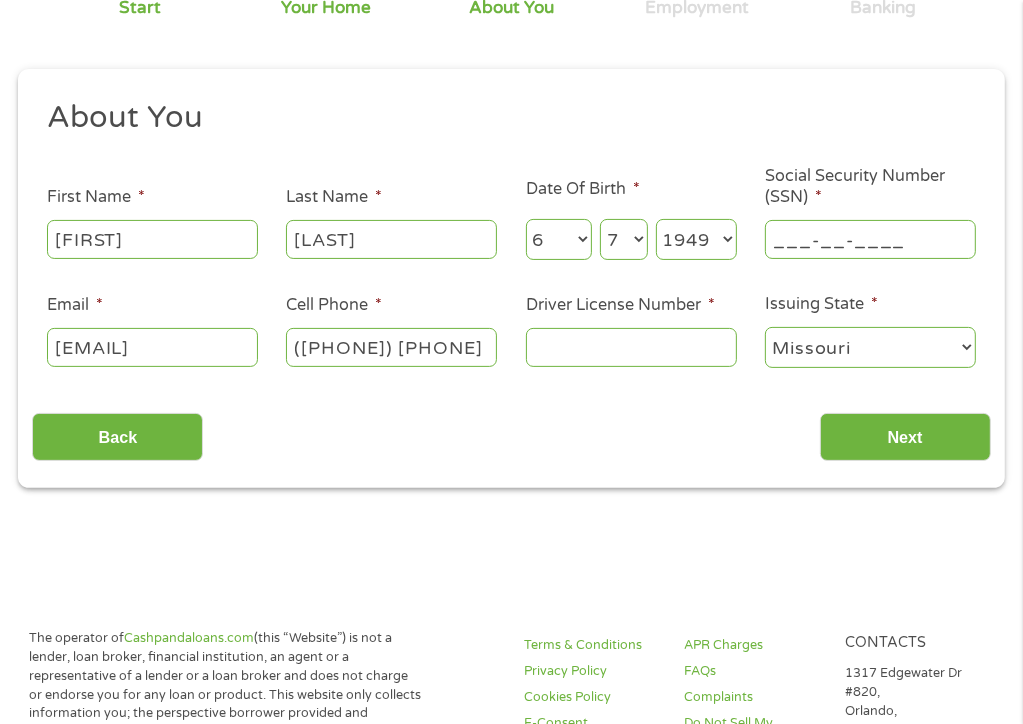 click on "___-__-____" at bounding box center (870, 239) 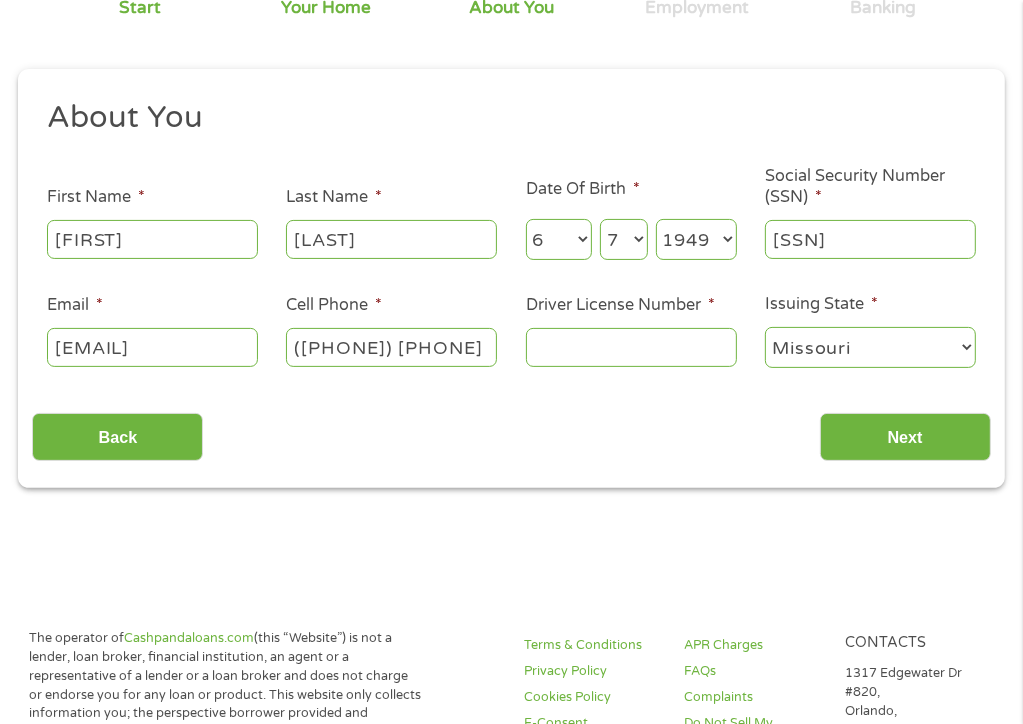 type on "496-52-9915" 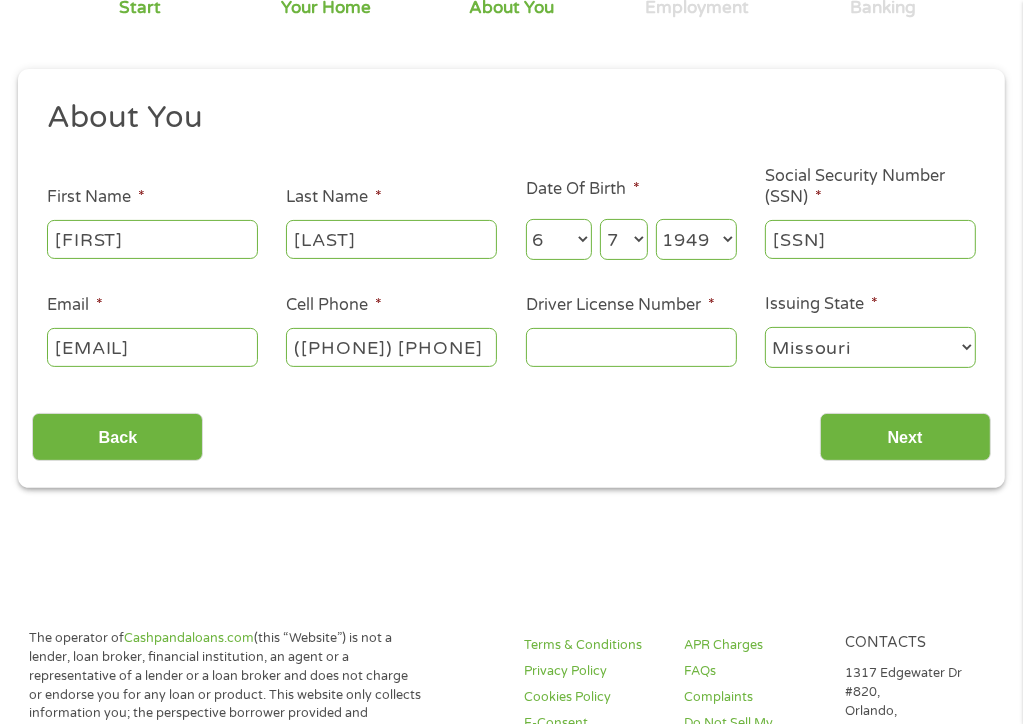click on "Driver License Number *" at bounding box center (631, 347) 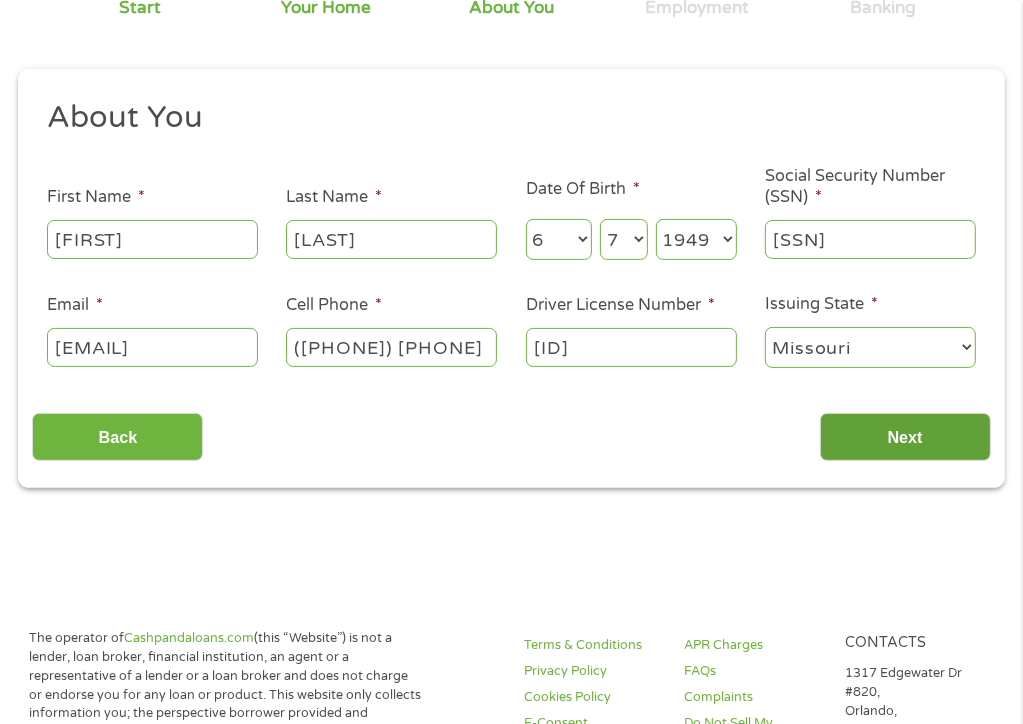 type on "S132157018" 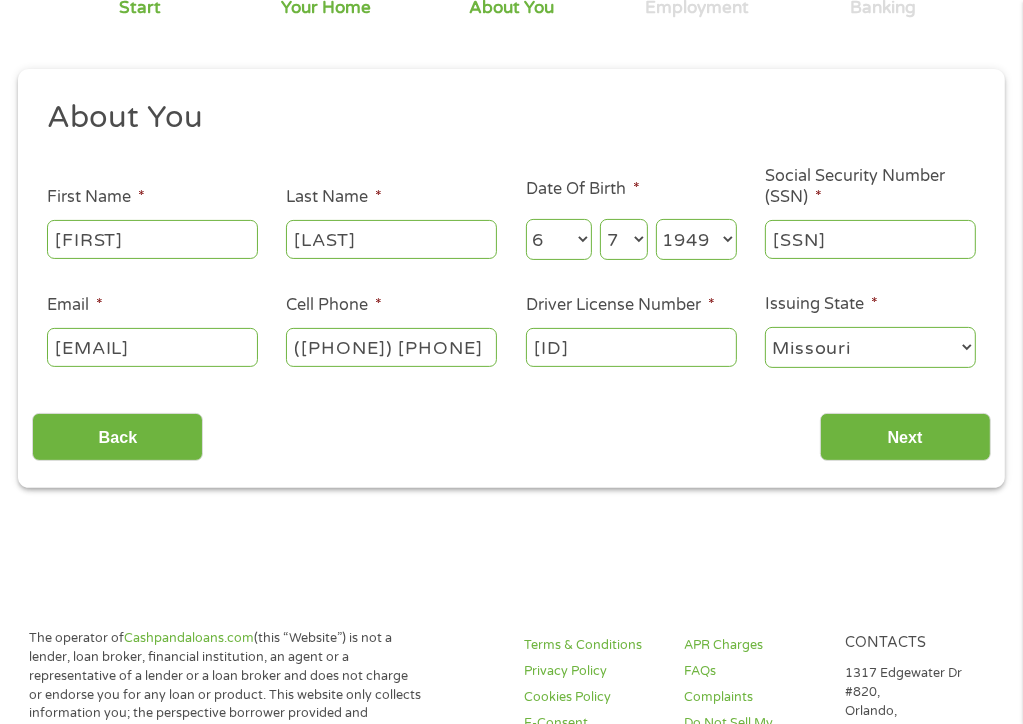 scroll, scrollTop: 8, scrollLeft: 8, axis: both 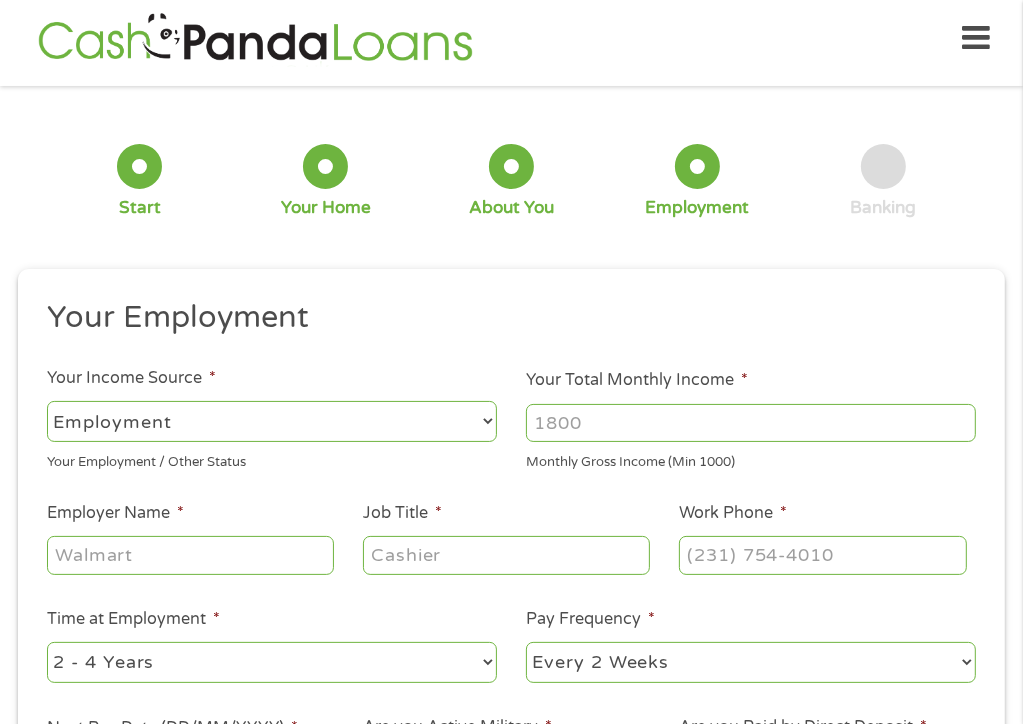click on "--- Choose one --- Employment Self Employed Benefits" at bounding box center (272, 421) 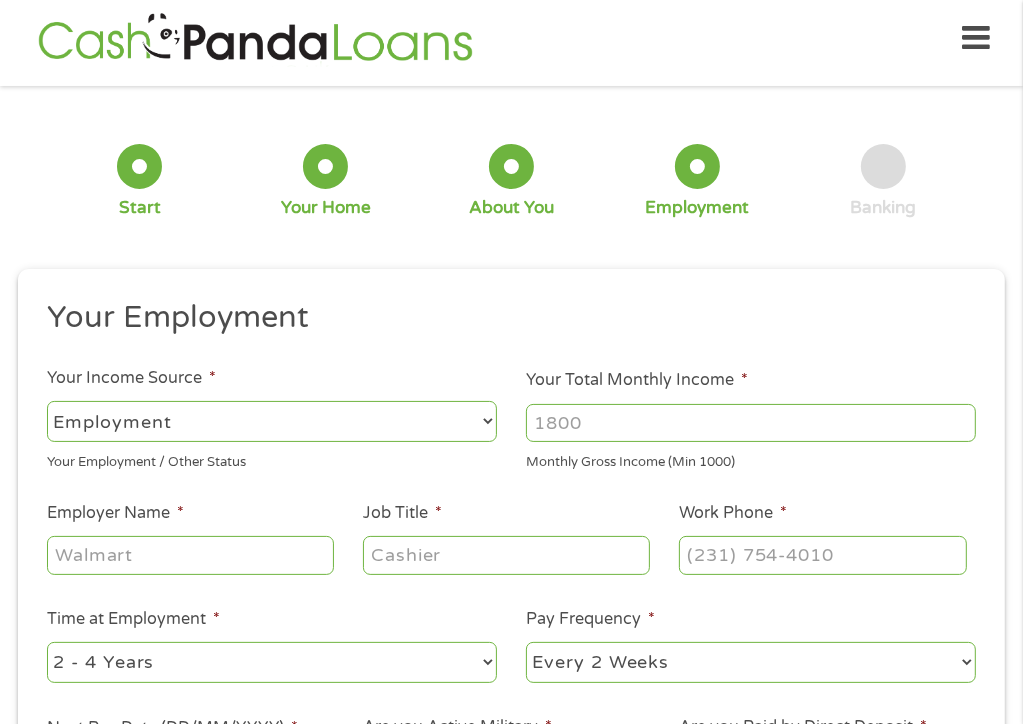 select on "benefits" 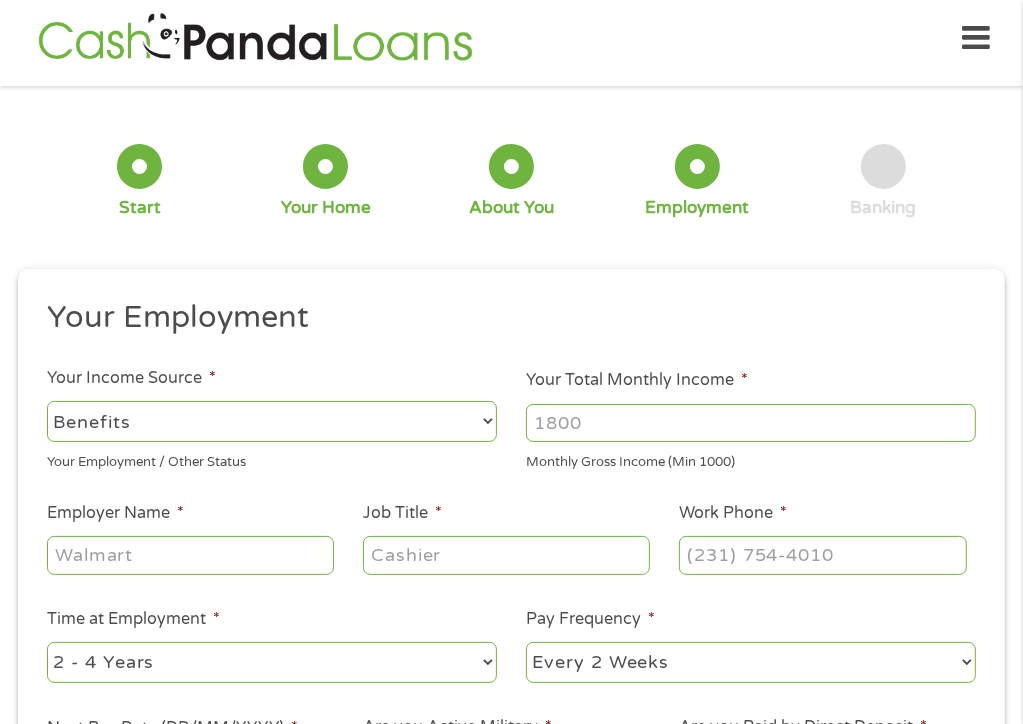 click on "--- Choose one --- Employment Self Employed Benefits" at bounding box center [272, 421] 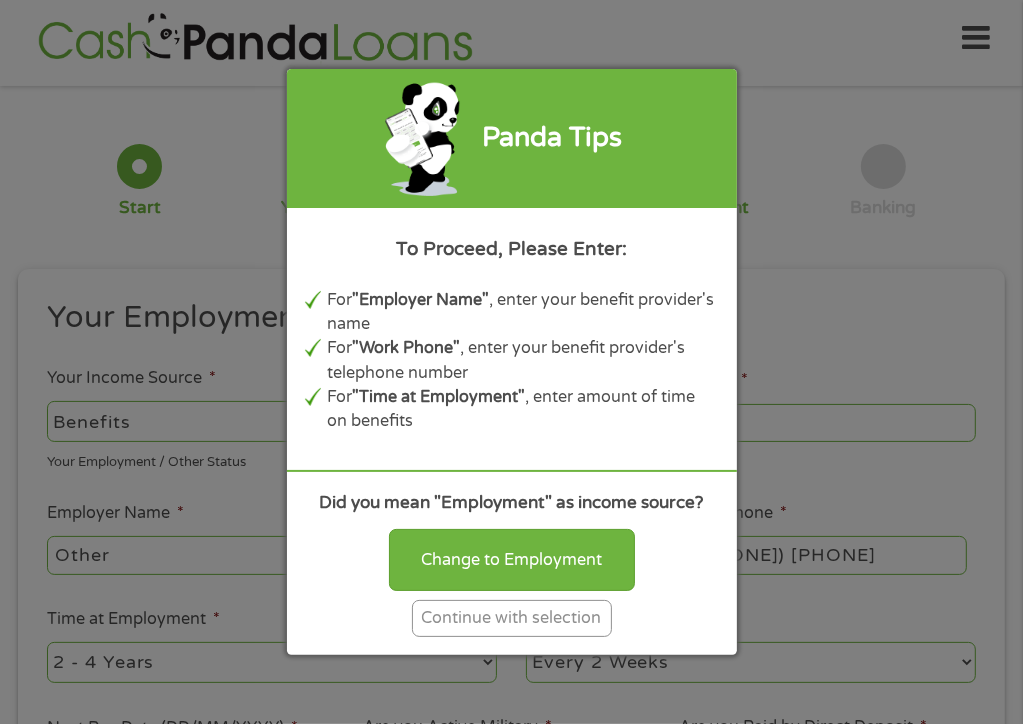 click on "Continue with selection" at bounding box center [512, 618] 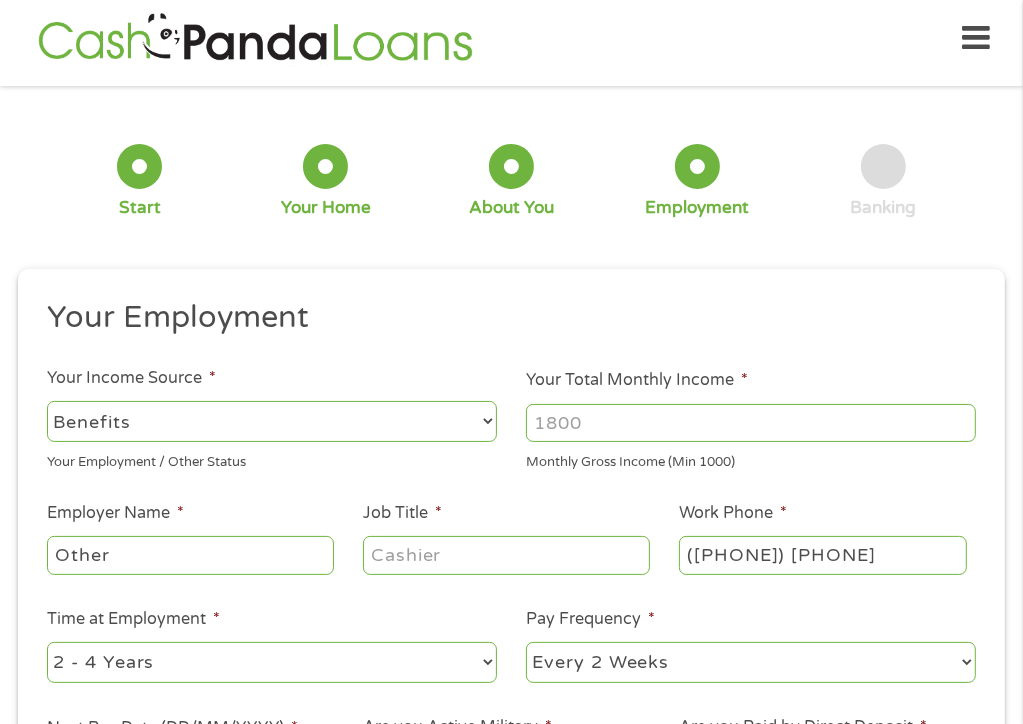 click on "Your Total Monthly Income *" at bounding box center [751, 423] 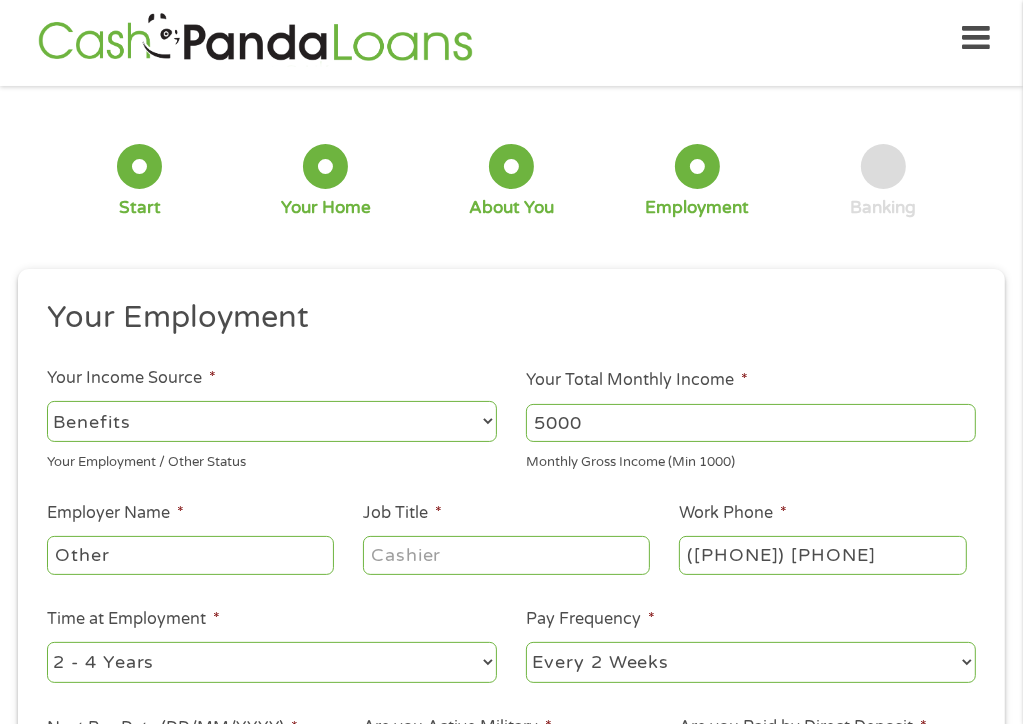 type on "5000" 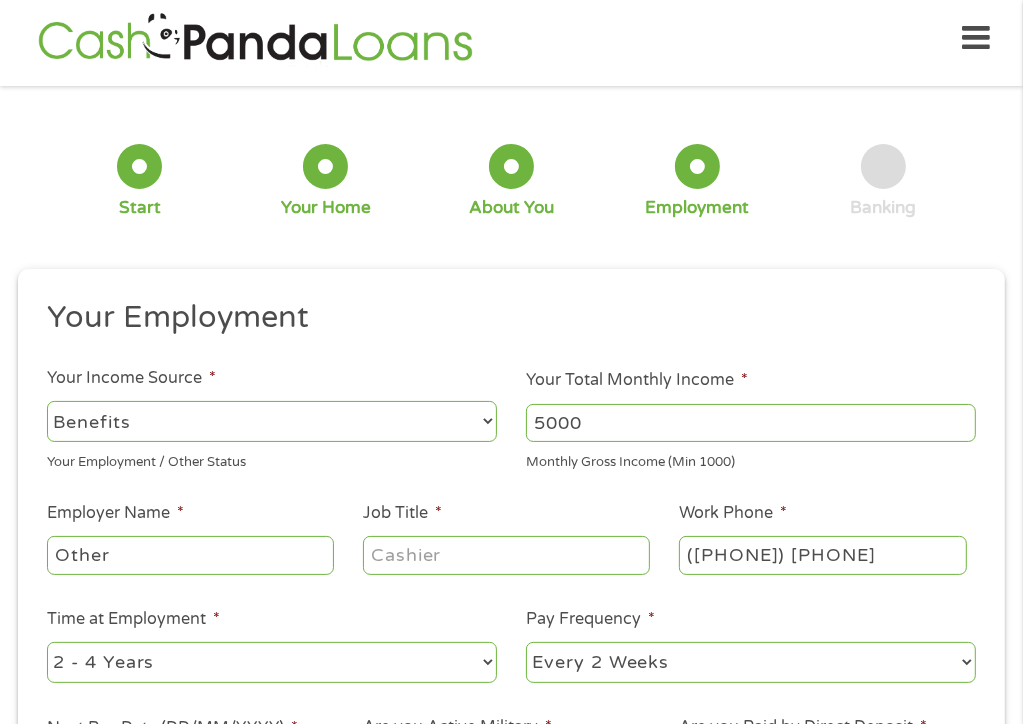 scroll, scrollTop: 109, scrollLeft: 0, axis: vertical 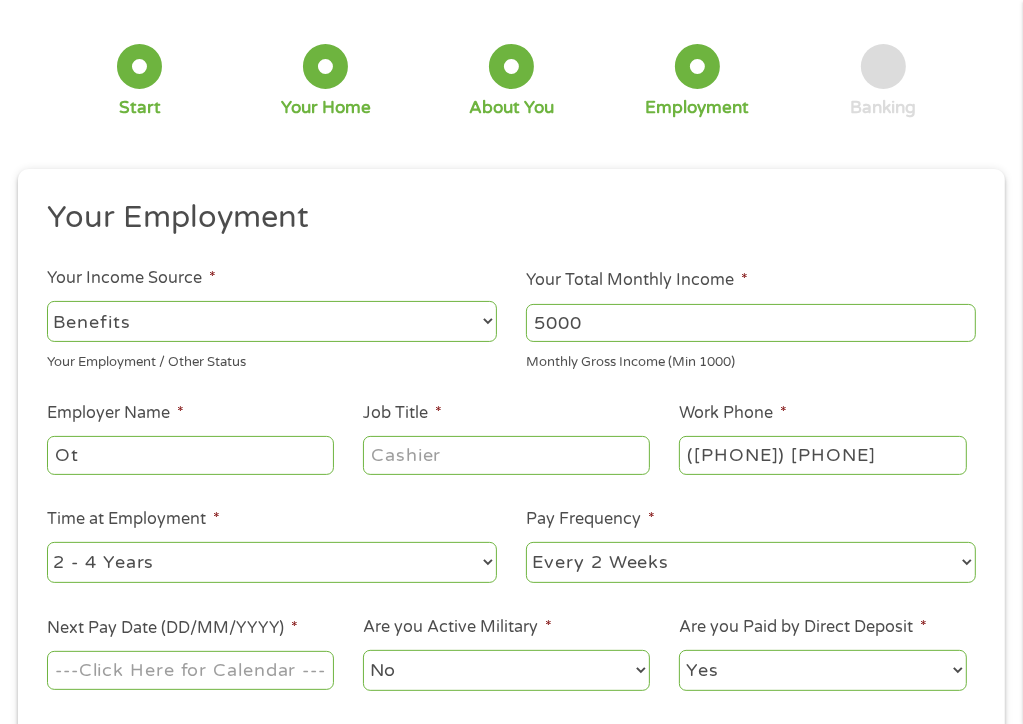 type on "O" 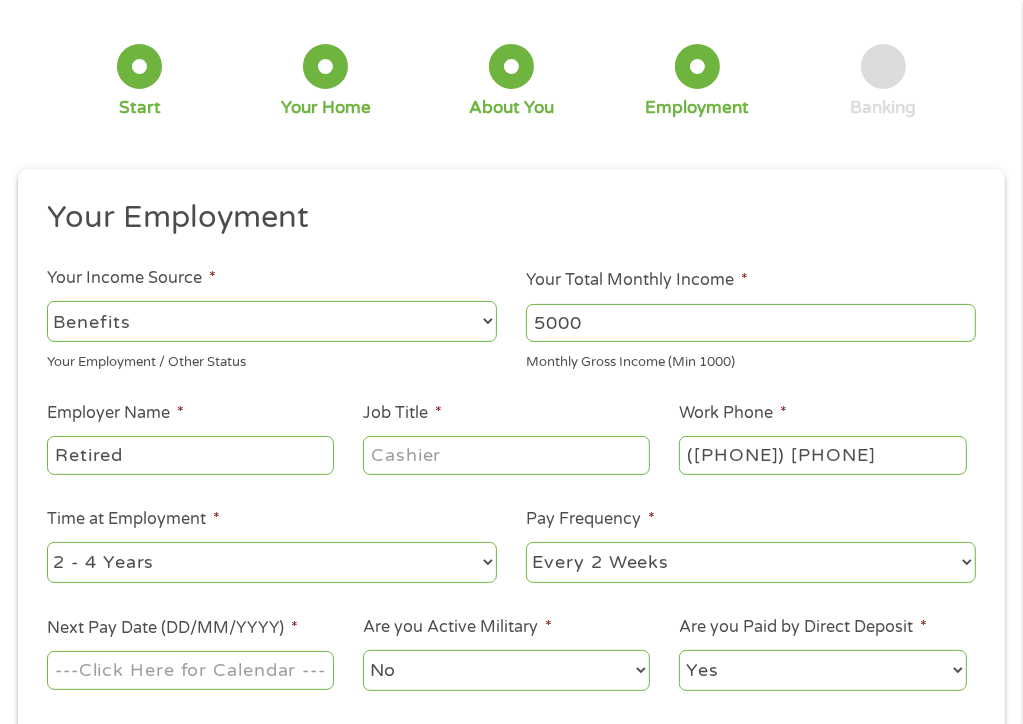 scroll, scrollTop: 209, scrollLeft: 0, axis: vertical 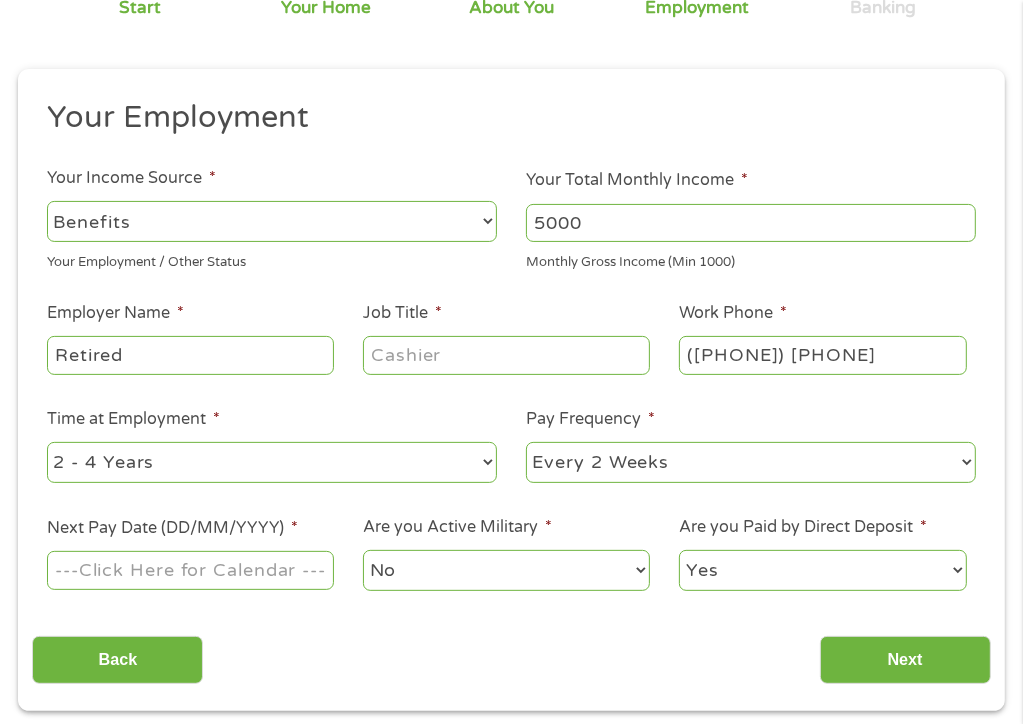 type on "Retired" 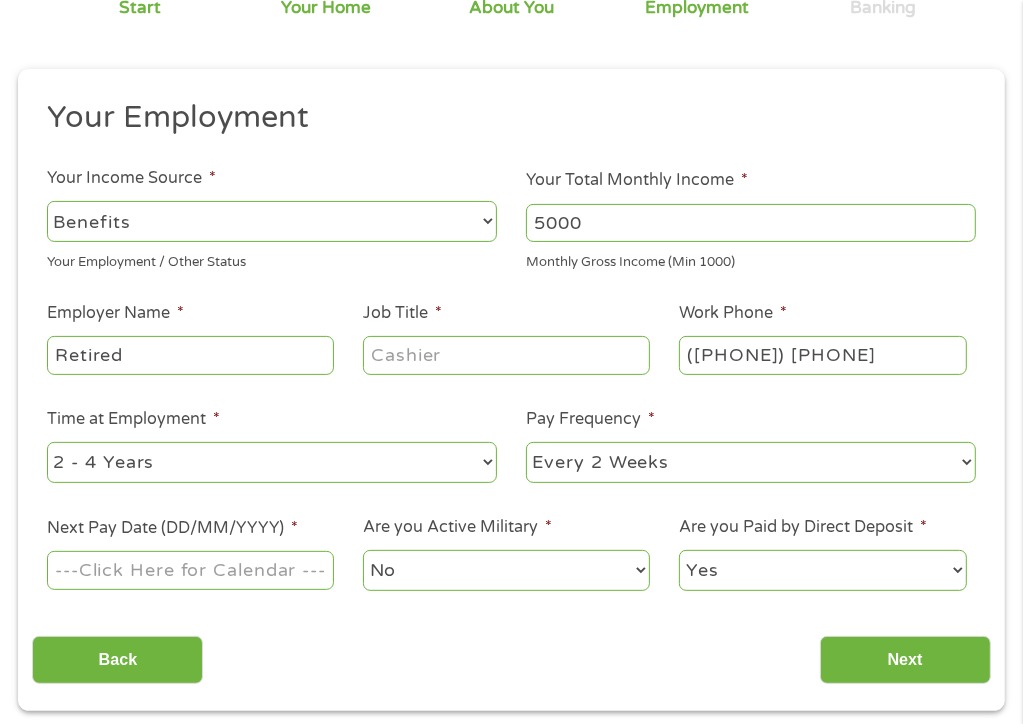 click on "--- Choose one --- 1 Year or less 1 - 2 Years 2 - 4 Years Over 4 Years" at bounding box center (272, 462) 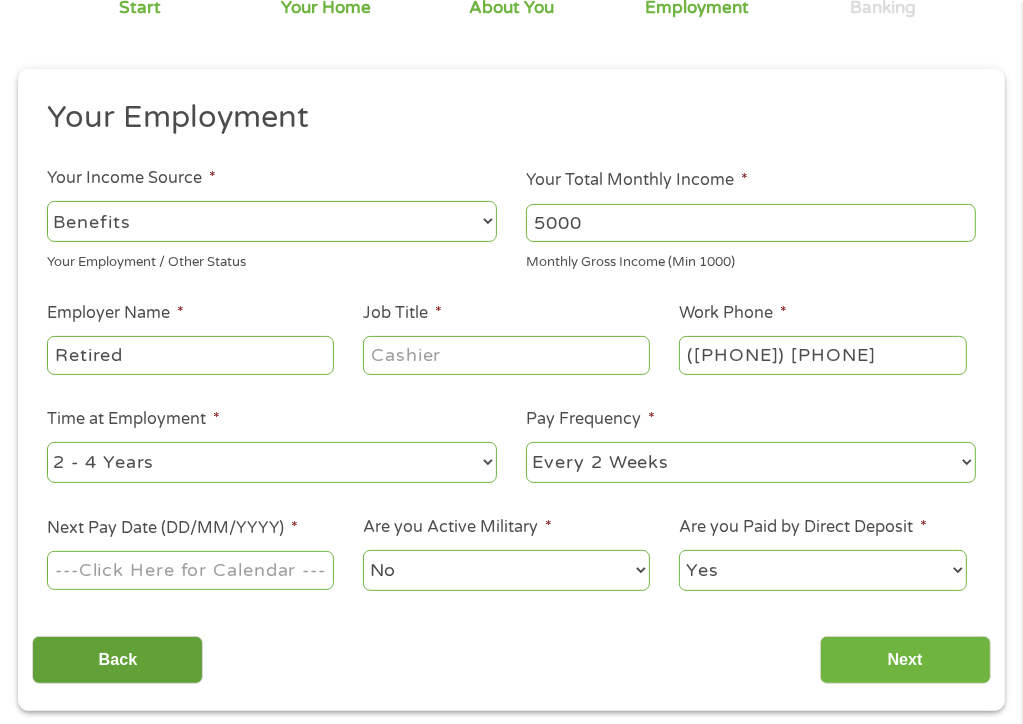 select on "60months" 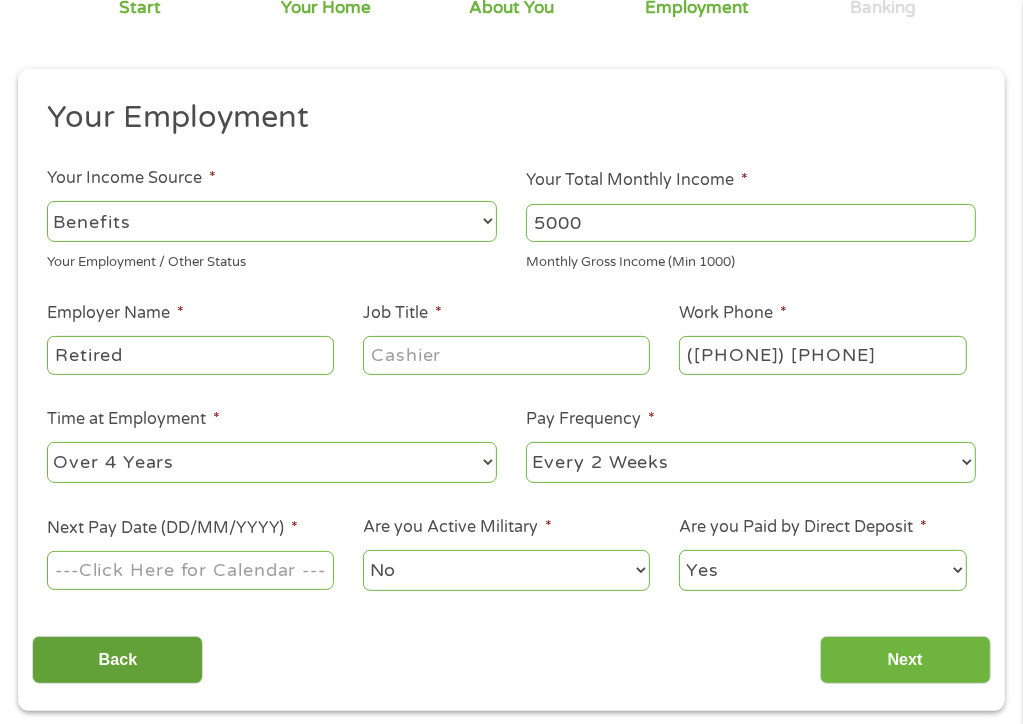 click on "--- Choose one --- 1 Year or less 1 - 2 Years 2 - 4 Years Over 4 Years" at bounding box center [272, 462] 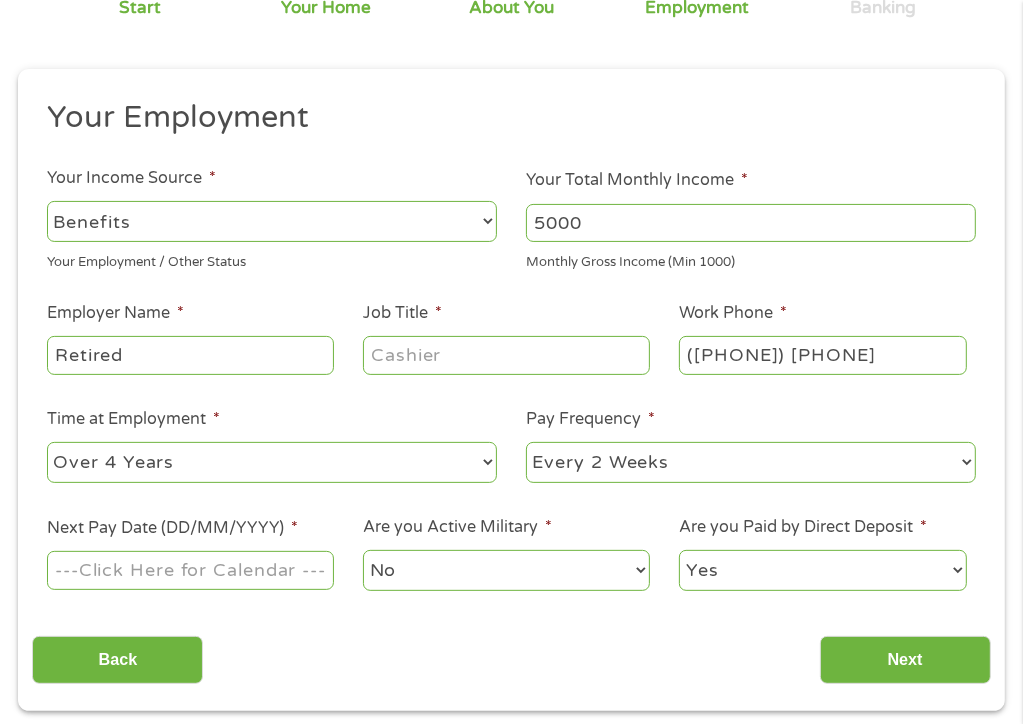 click on "--- Choose one --- Every 2 Weeks Every Week Monthly Semi-Monthly" at bounding box center [751, 462] 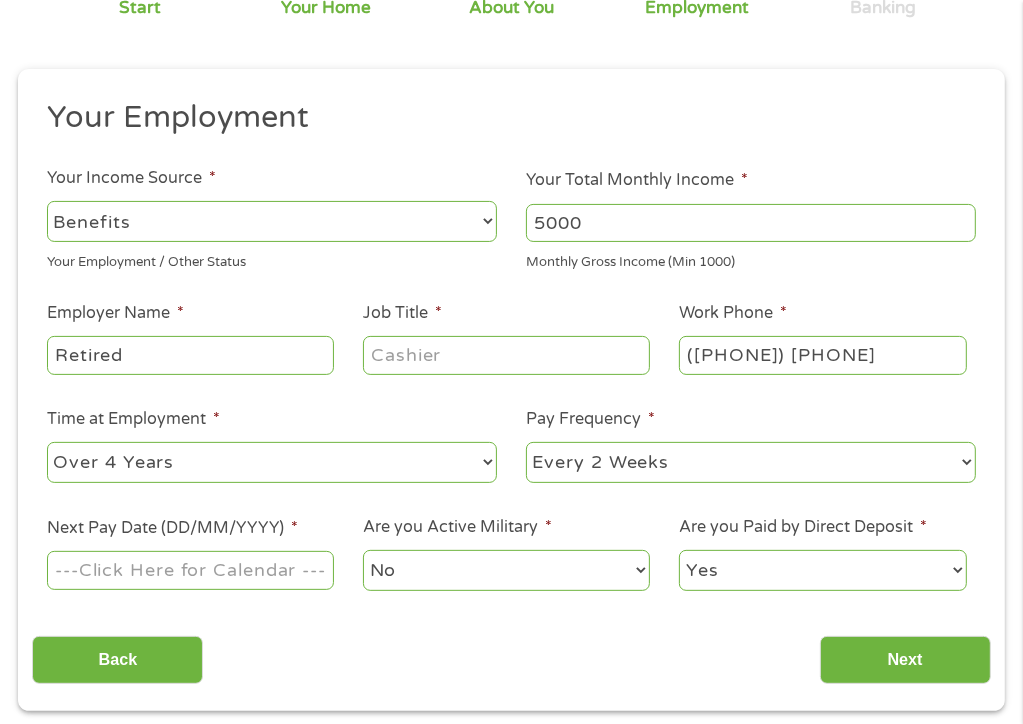 select on "monthly" 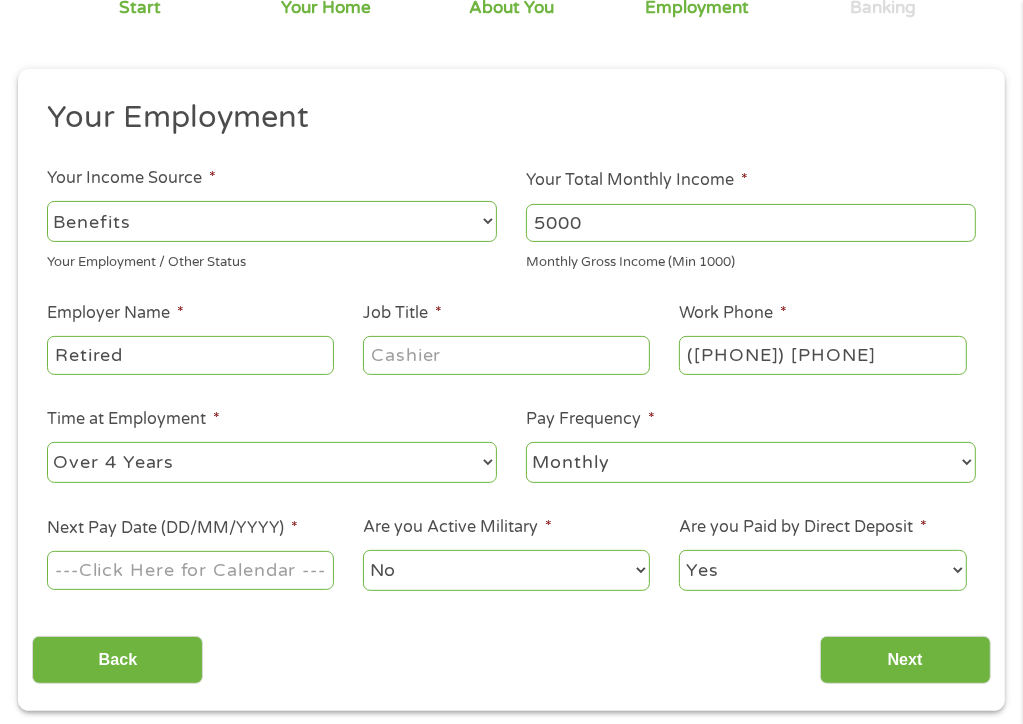 click on "--- Choose one --- Every 2 Weeks Every Week Monthly Semi-Monthly" at bounding box center [751, 462] 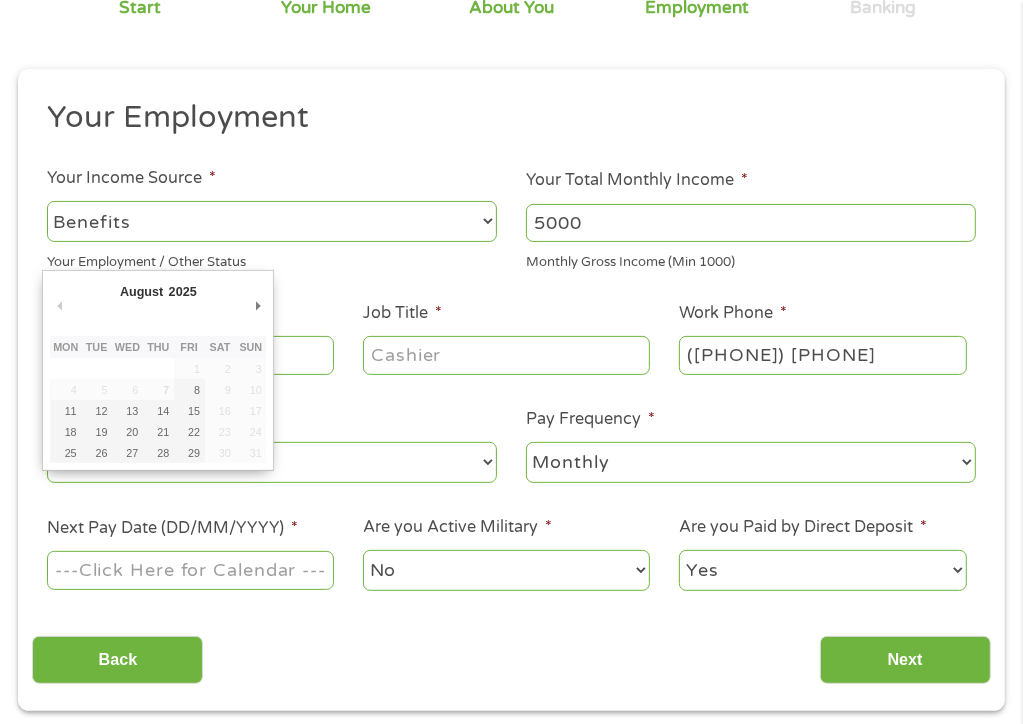 click on "Next Pay Date (DD/MM/YYYY) *" at bounding box center [190, 570] 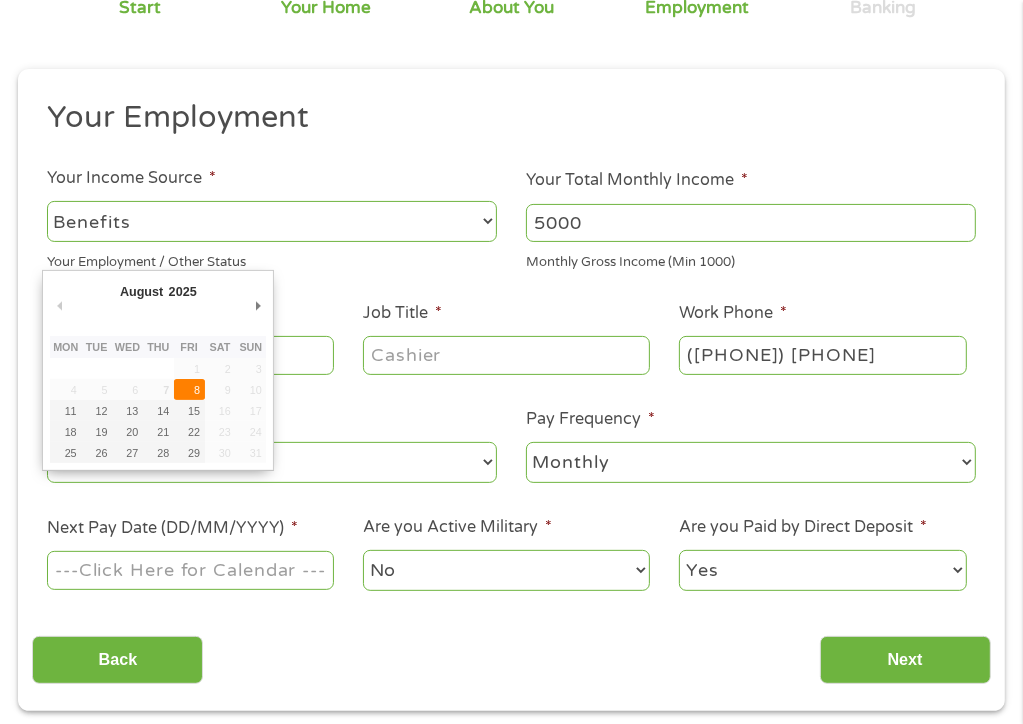 type on "08/08/2025" 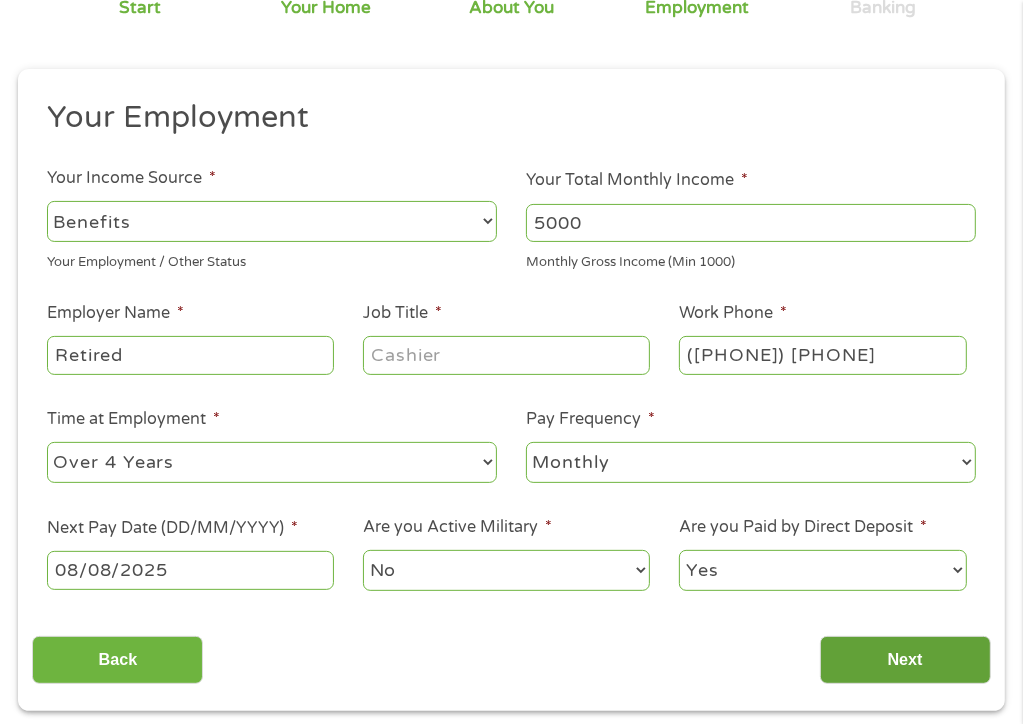 click on "Next" at bounding box center (905, 660) 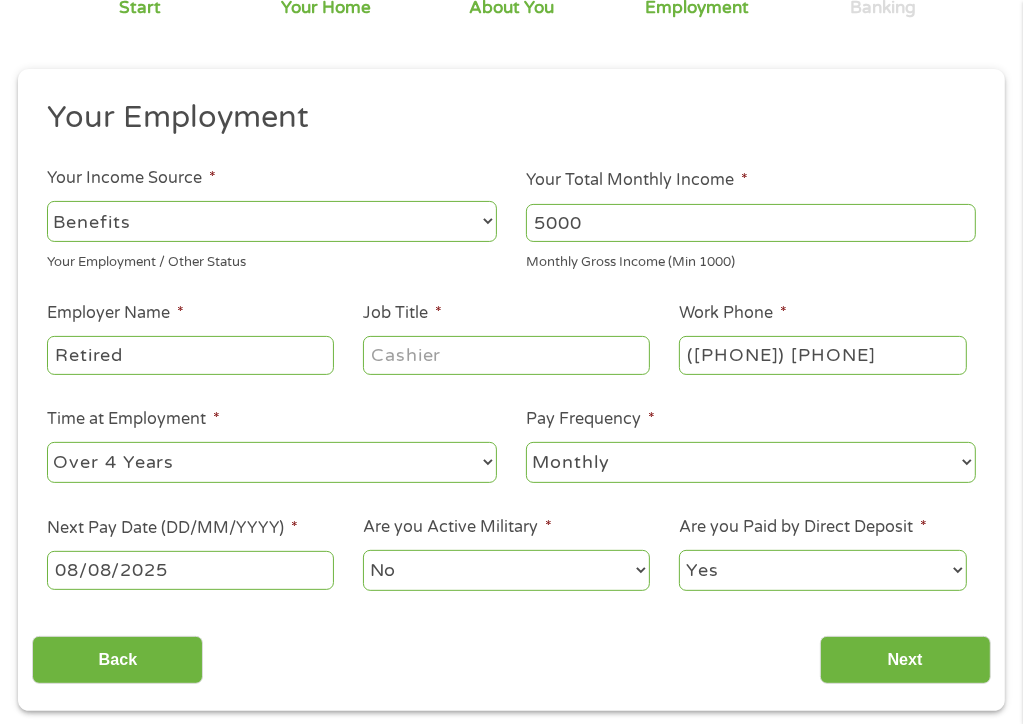 scroll, scrollTop: 9, scrollLeft: 0, axis: vertical 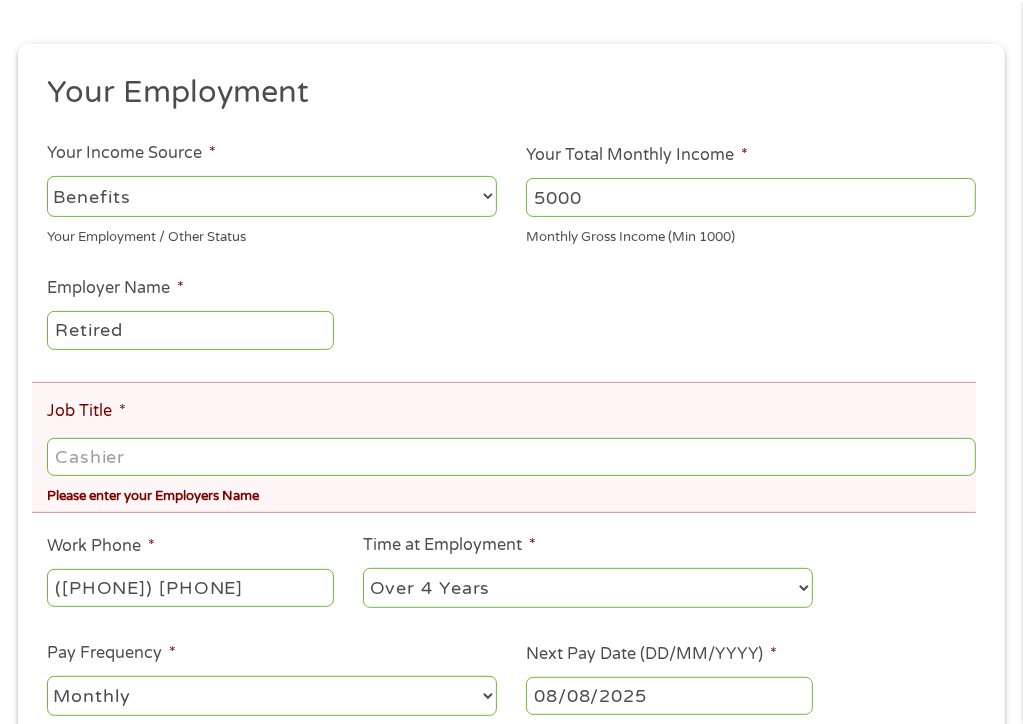 click on "Job Title *" at bounding box center [511, 457] 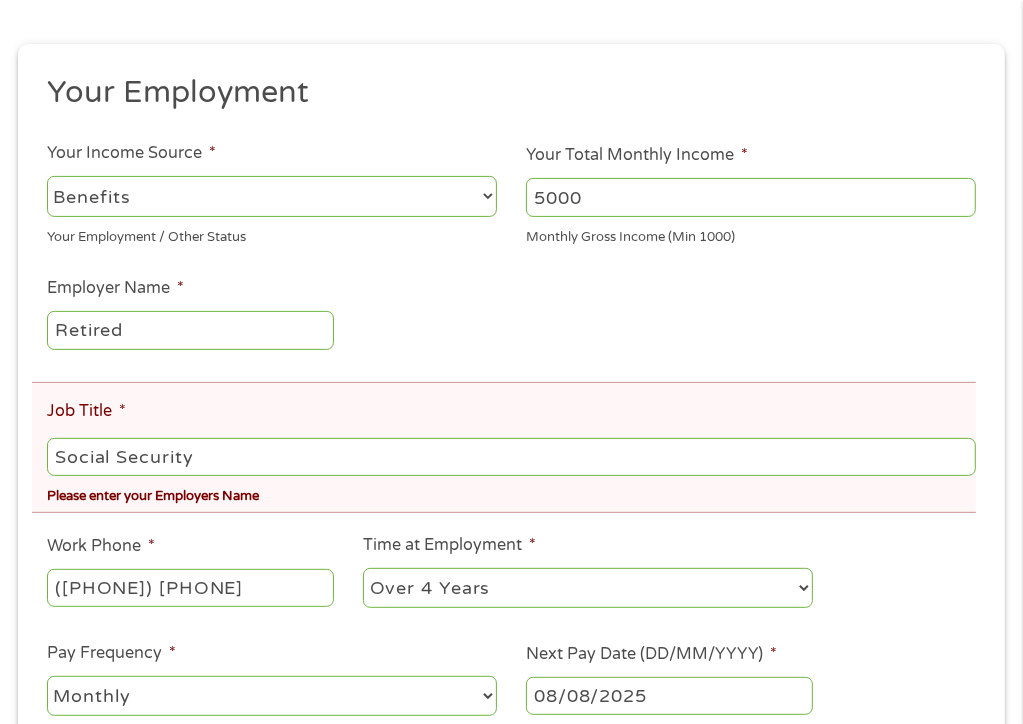 type on "Social Security" 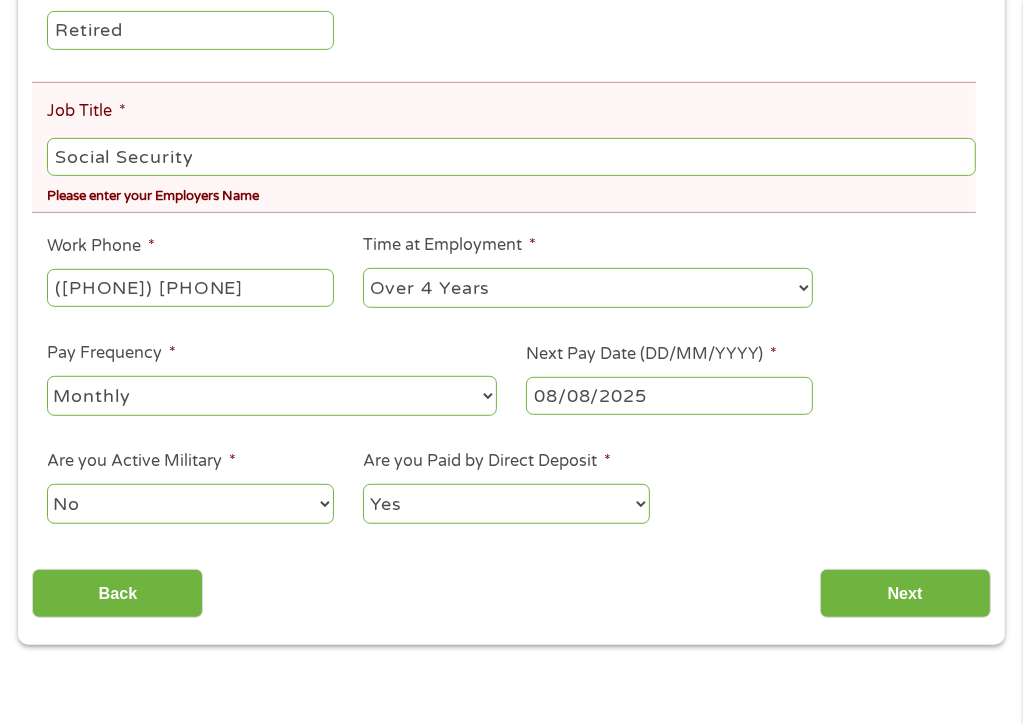 scroll, scrollTop: 709, scrollLeft: 0, axis: vertical 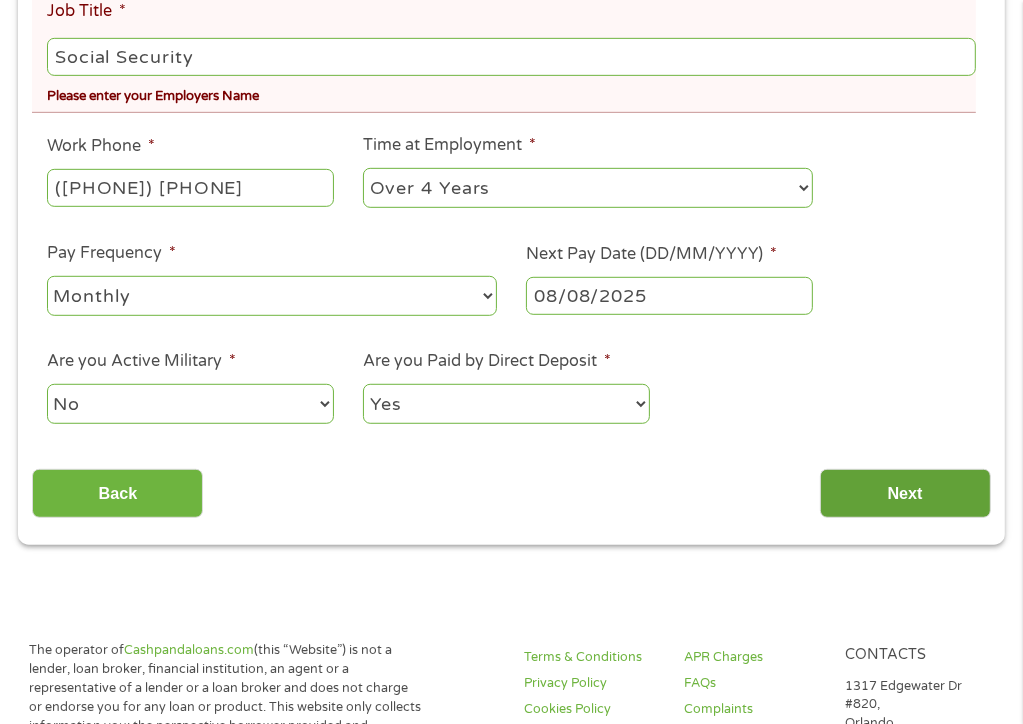 click on "Next" at bounding box center [905, 493] 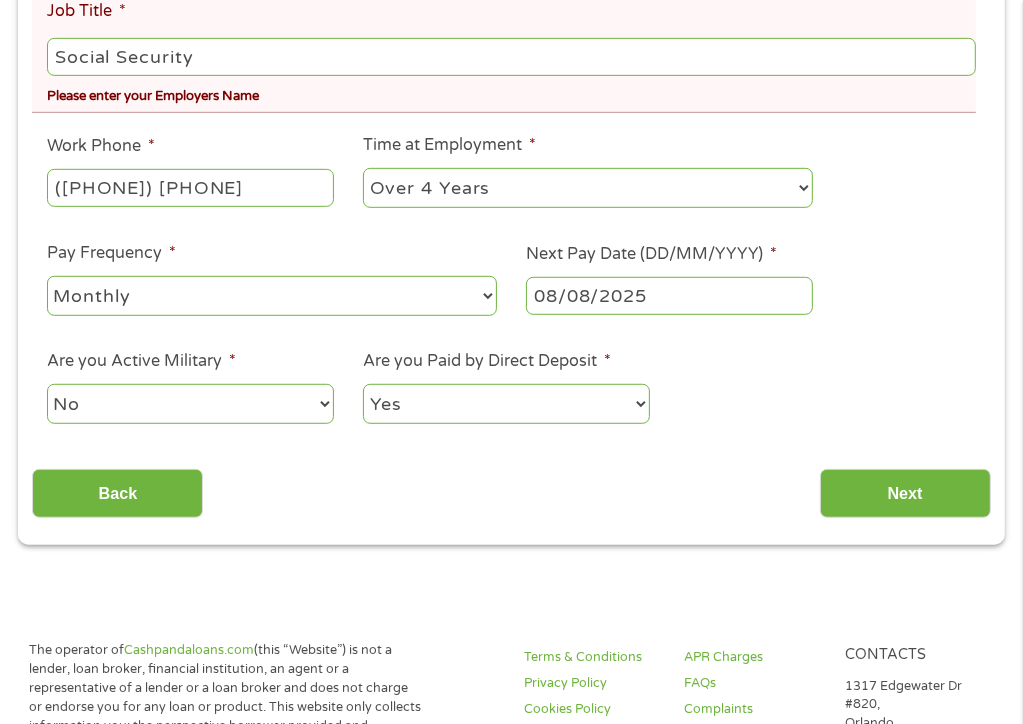 scroll, scrollTop: 8, scrollLeft: 8, axis: both 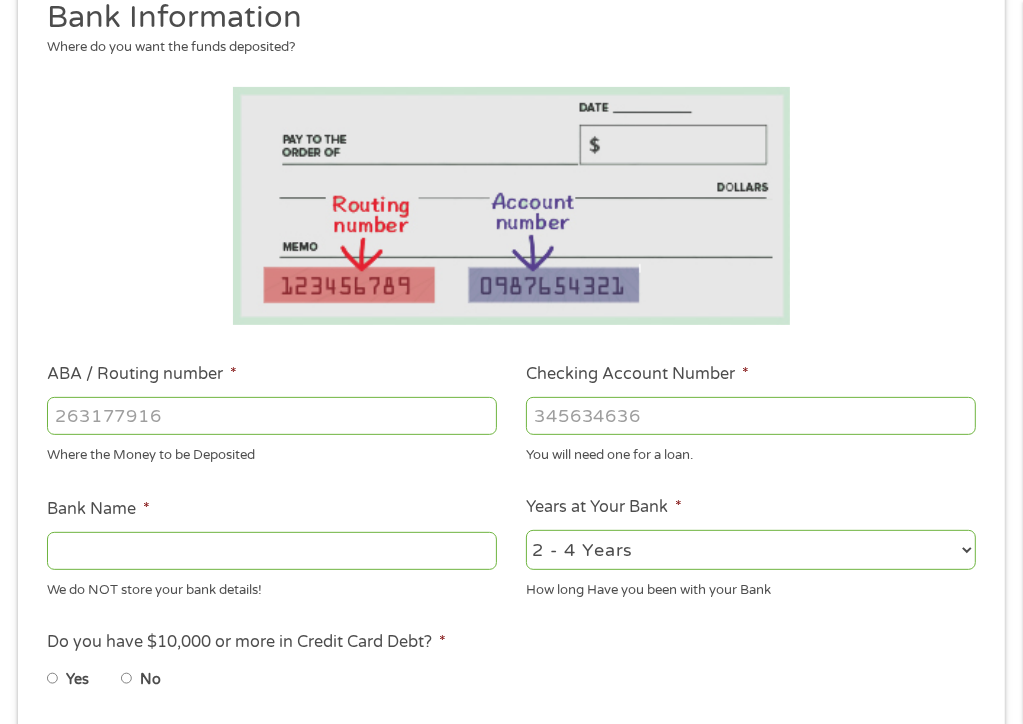 click on "ABA / Routing number *" at bounding box center [272, 416] 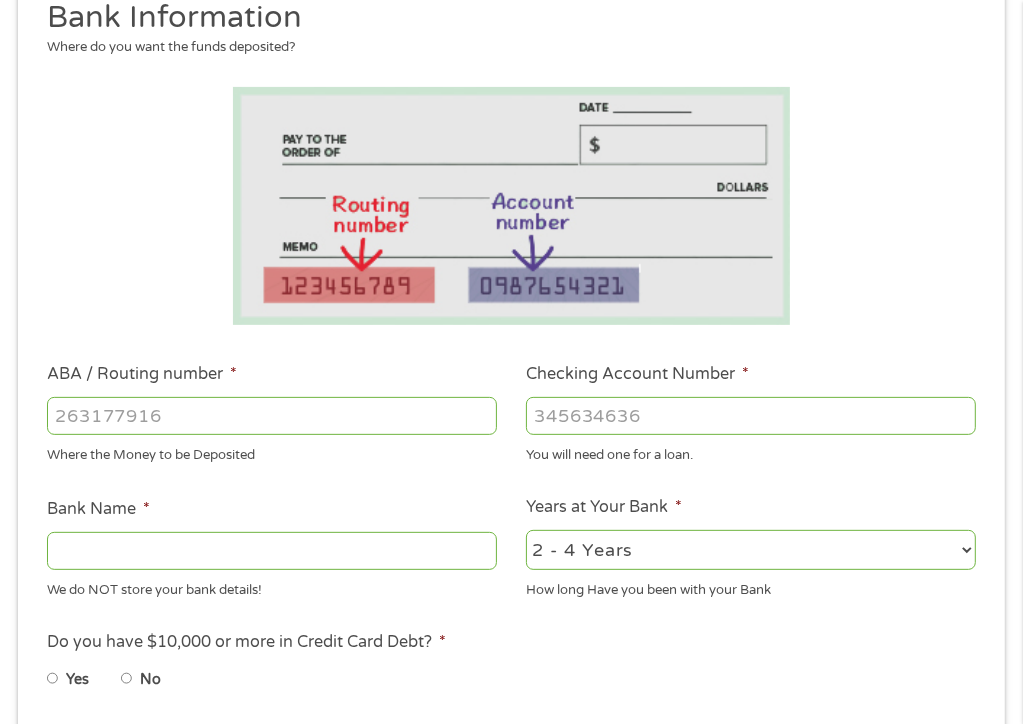 type on "081001387" 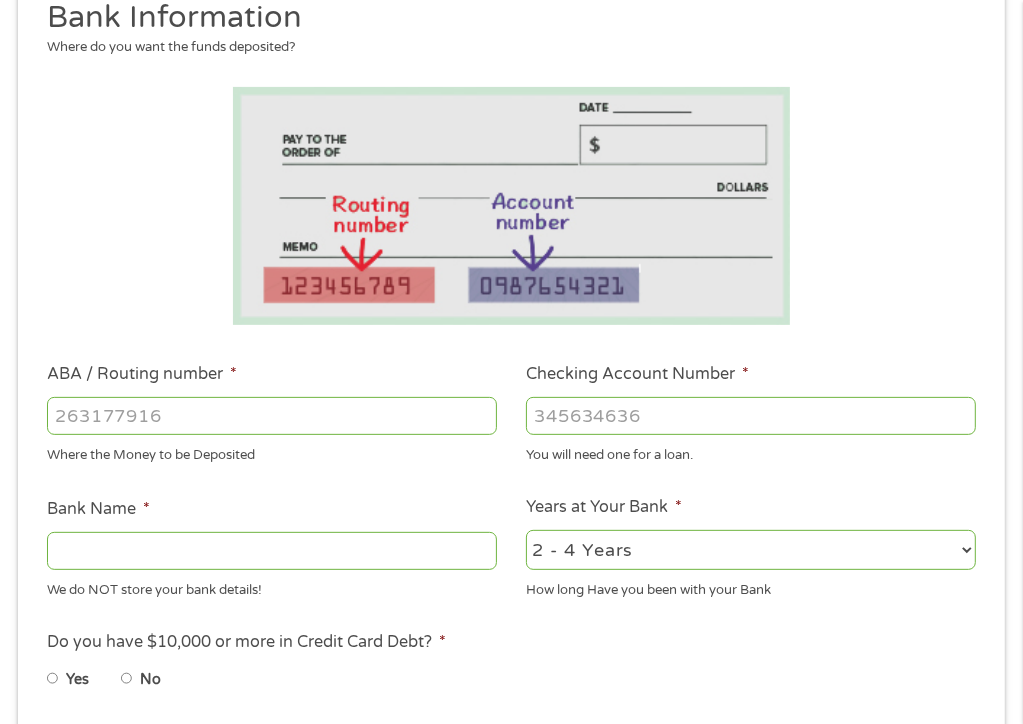 type on "REGIONS BANK" 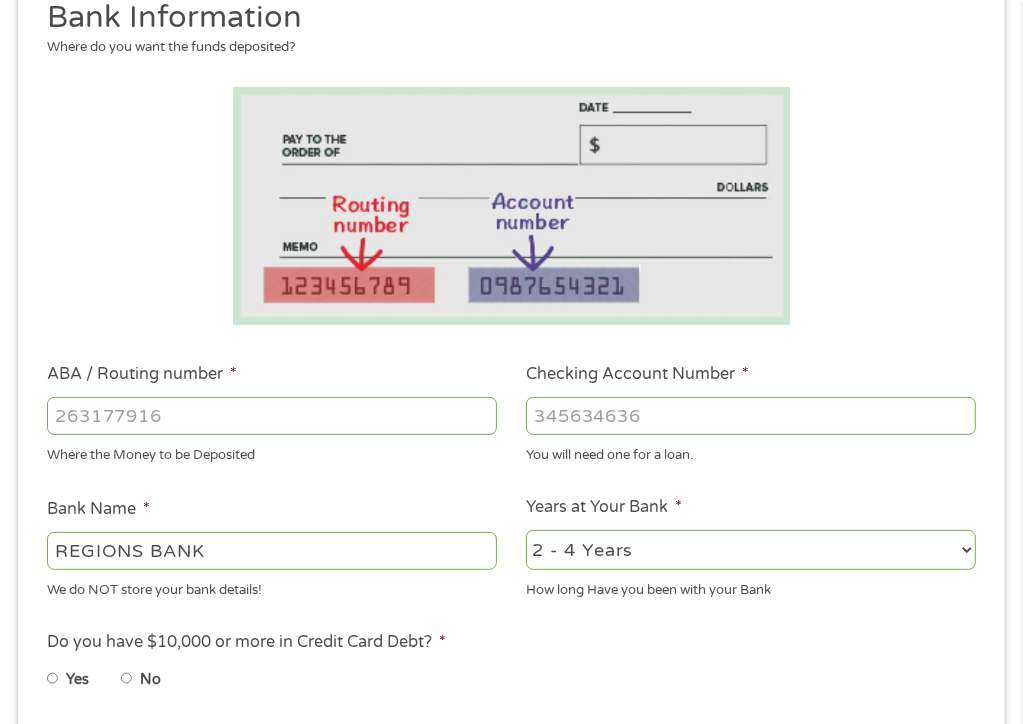 type on "081001387" 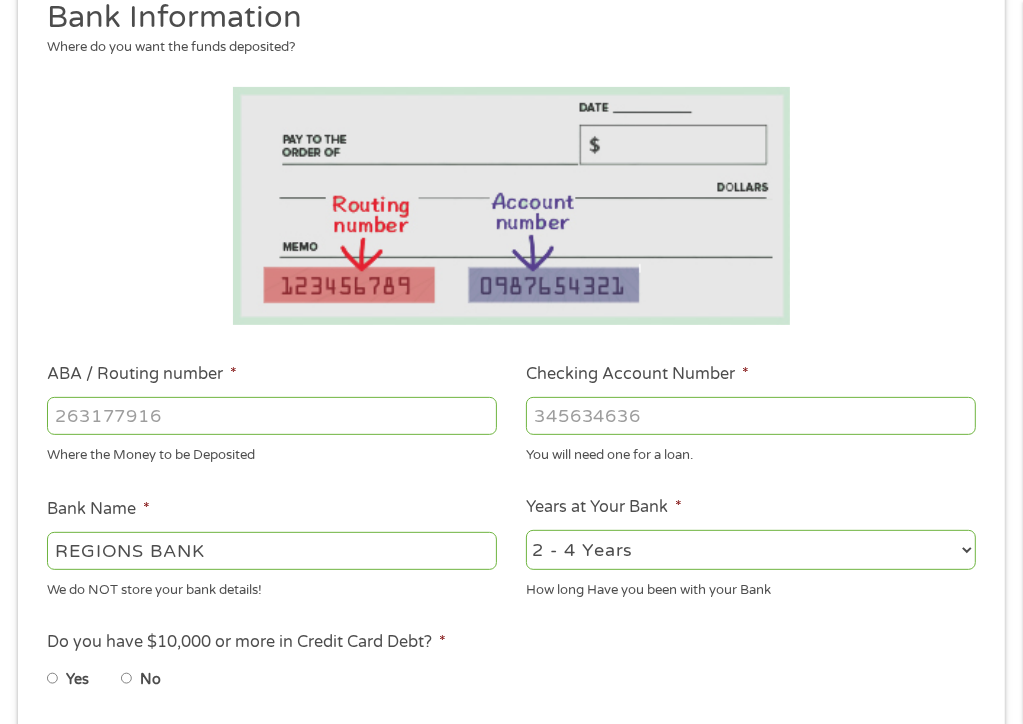scroll, scrollTop: 409, scrollLeft: 0, axis: vertical 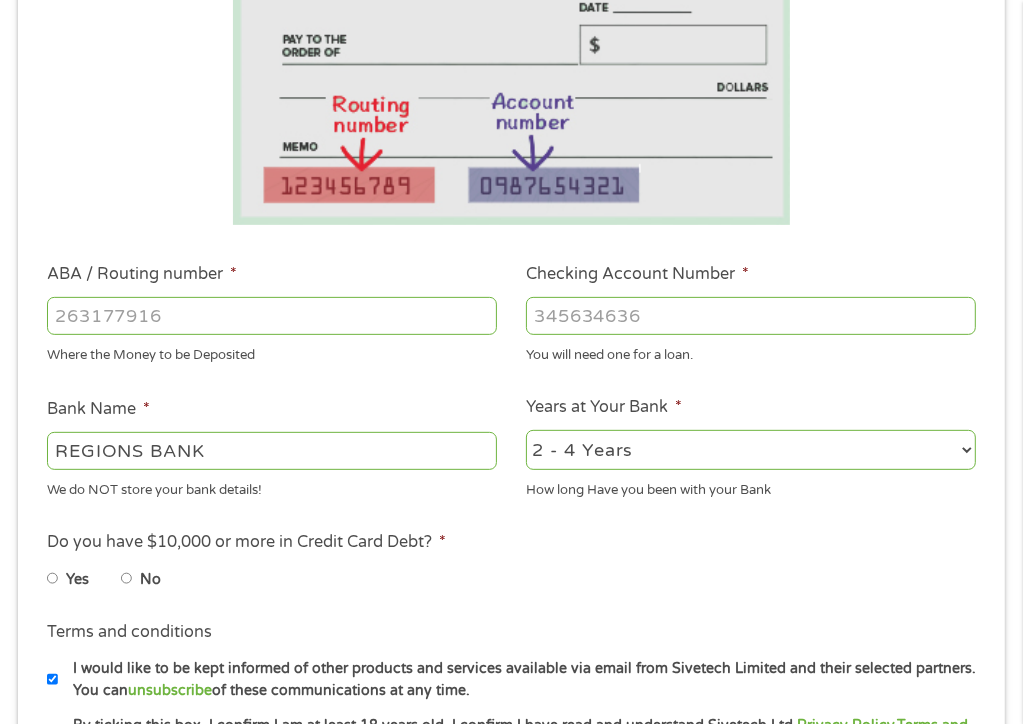 type on "0100348910" 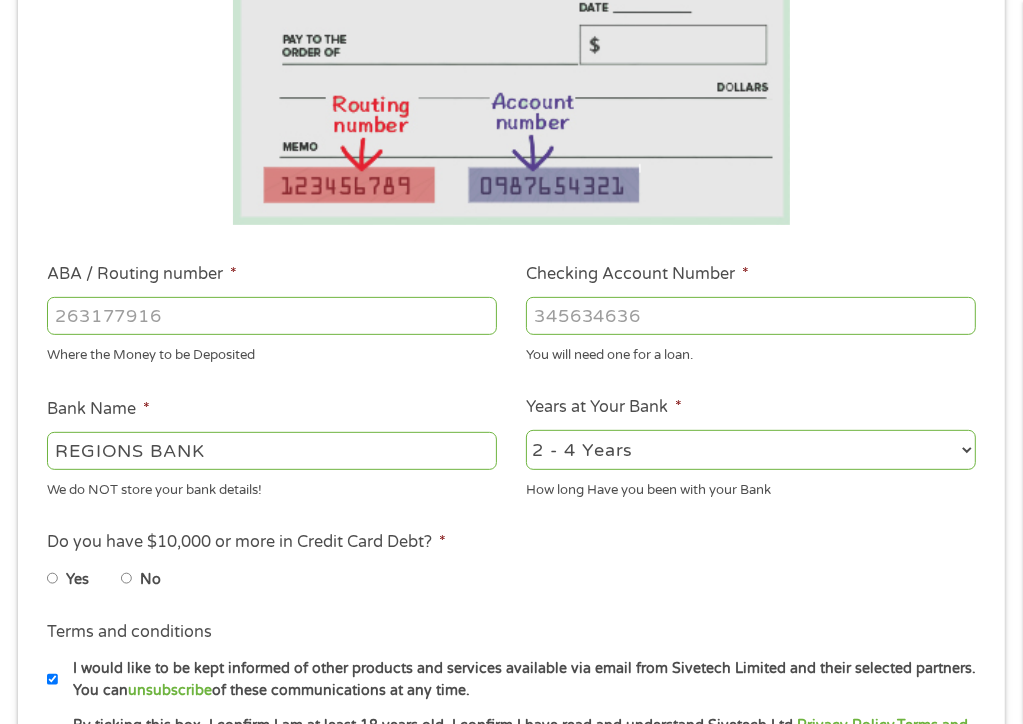 select on "60months" 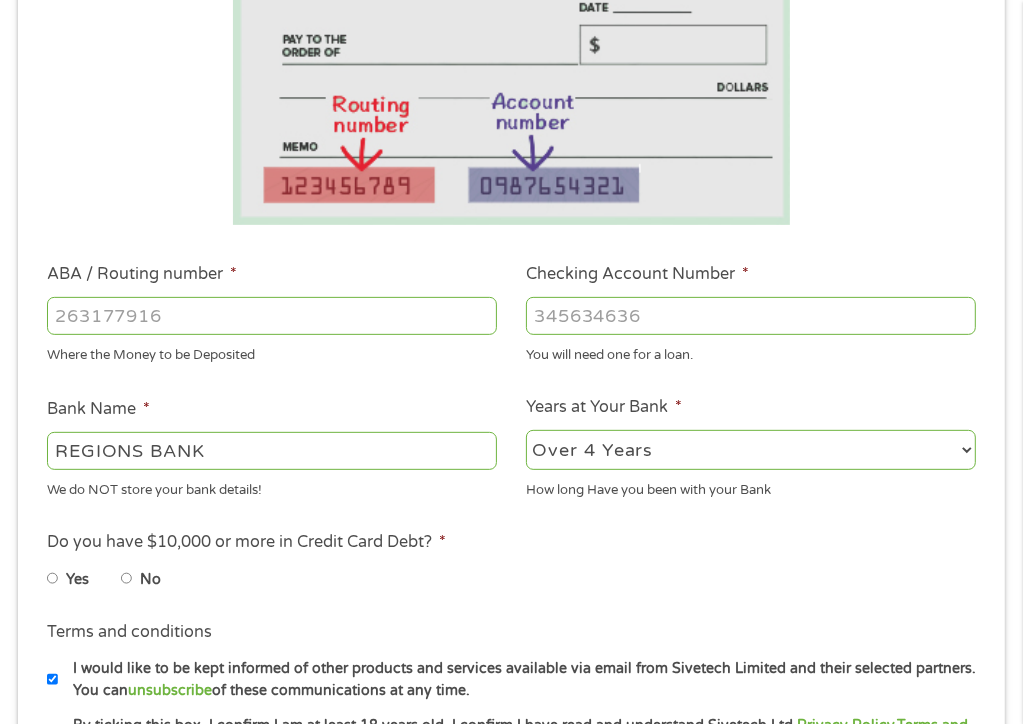 click on "2 - 4 Years 6 - 12 Months 1 - 2 Years Over 4 Years" at bounding box center [751, 450] 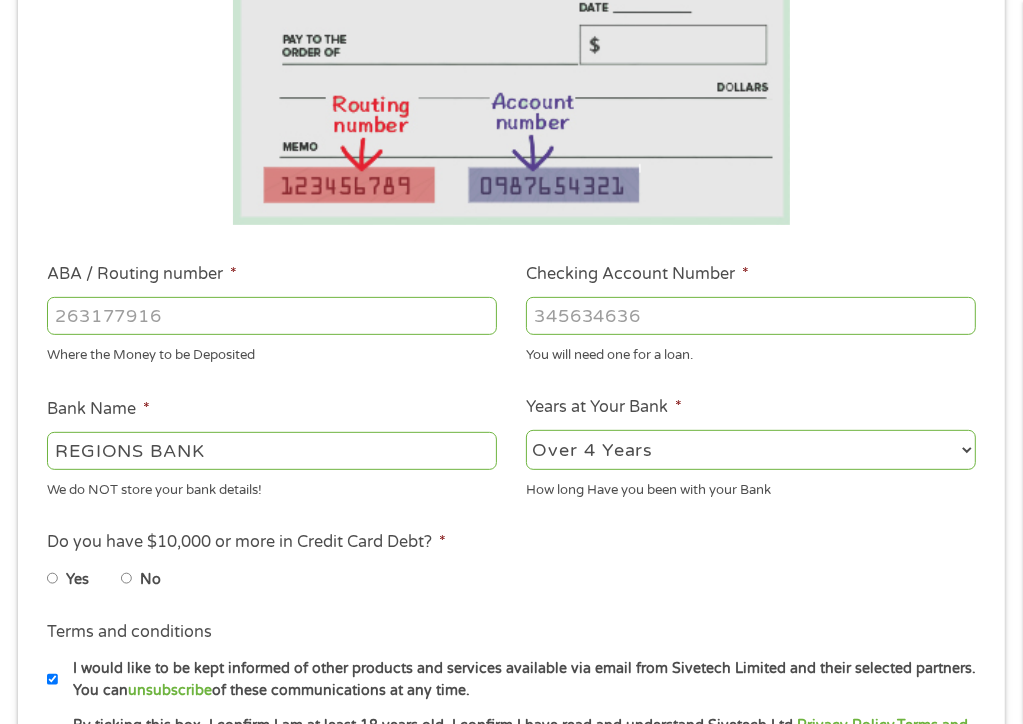 scroll, scrollTop: 509, scrollLeft: 0, axis: vertical 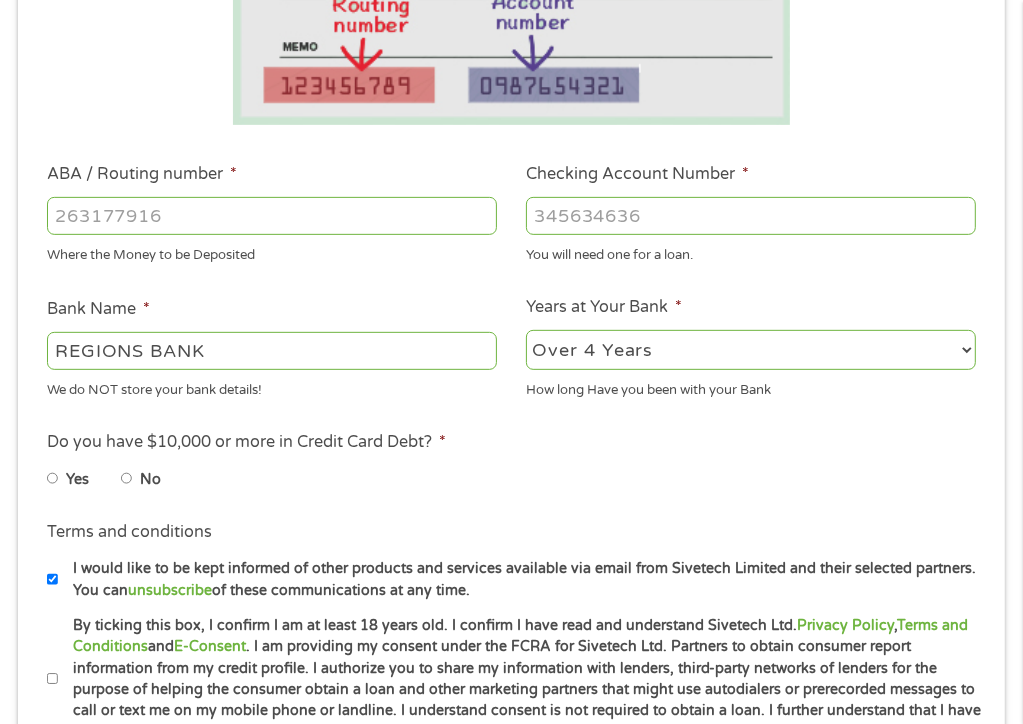 drag, startPoint x: 127, startPoint y: 477, endPoint x: 142, endPoint y: 496, distance: 24.207438 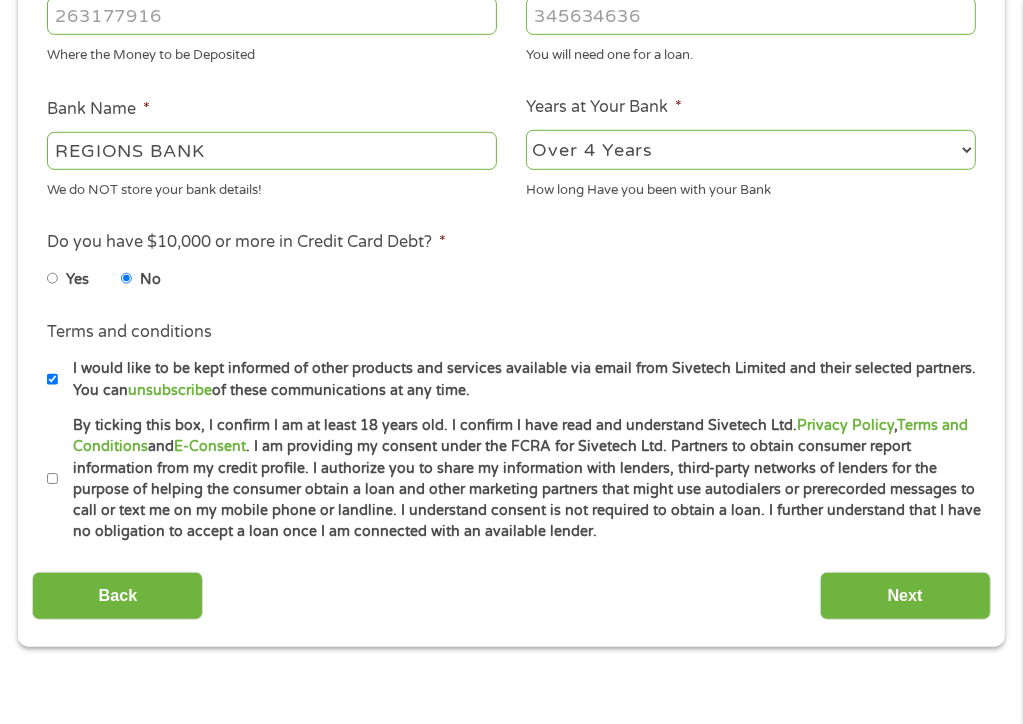 scroll, scrollTop: 909, scrollLeft: 0, axis: vertical 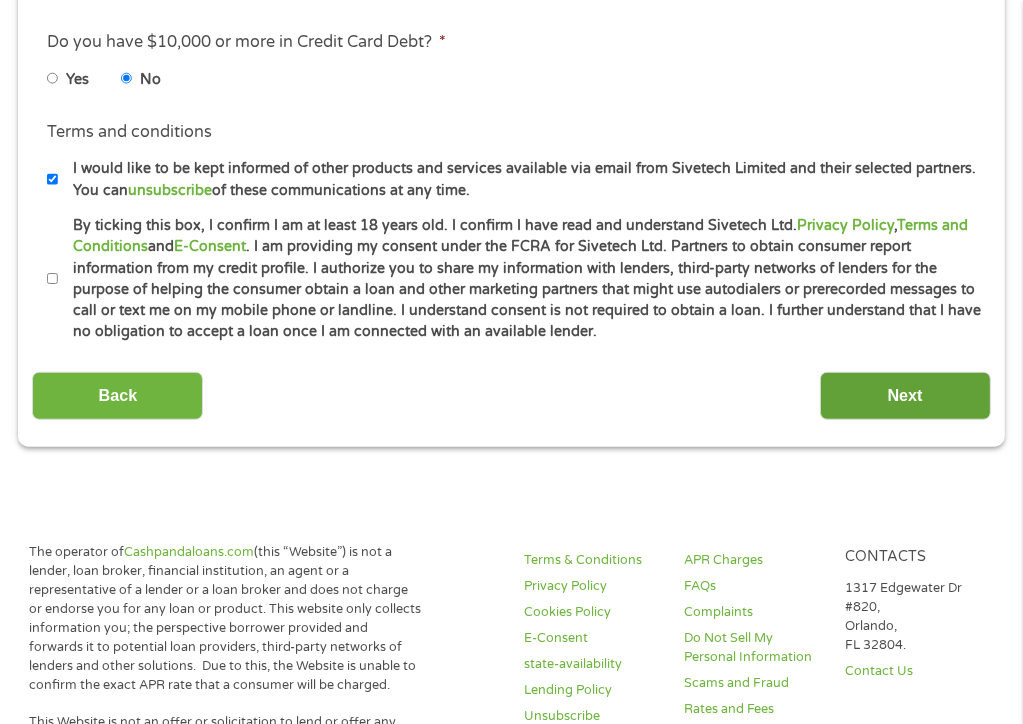 click on "Next" at bounding box center (905, 396) 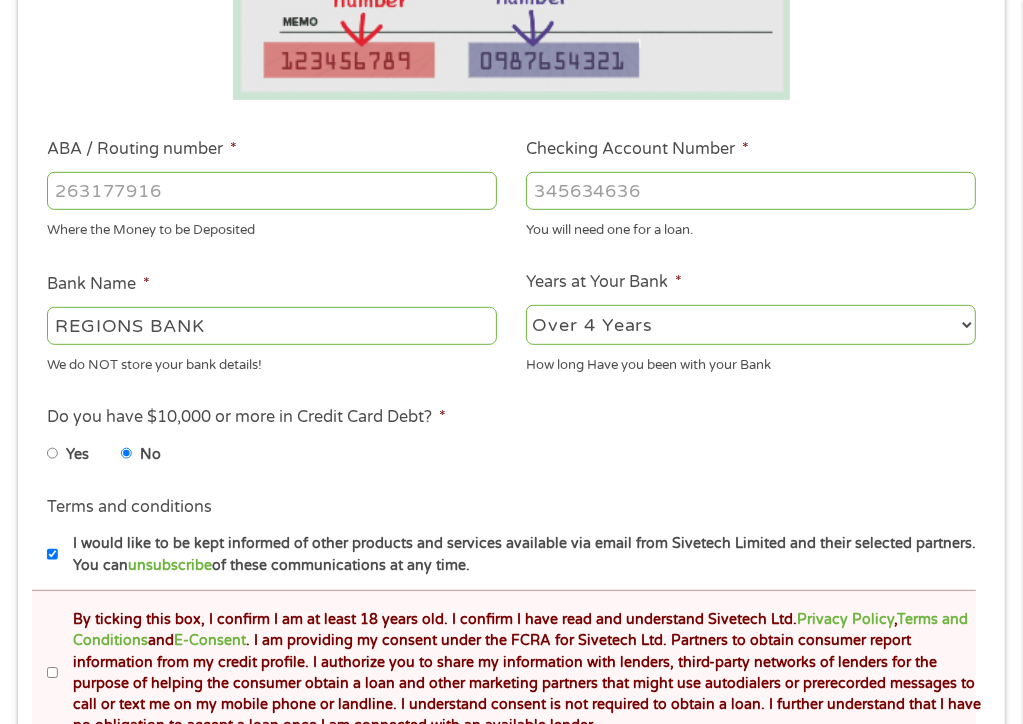 scroll, scrollTop: 909, scrollLeft: 0, axis: vertical 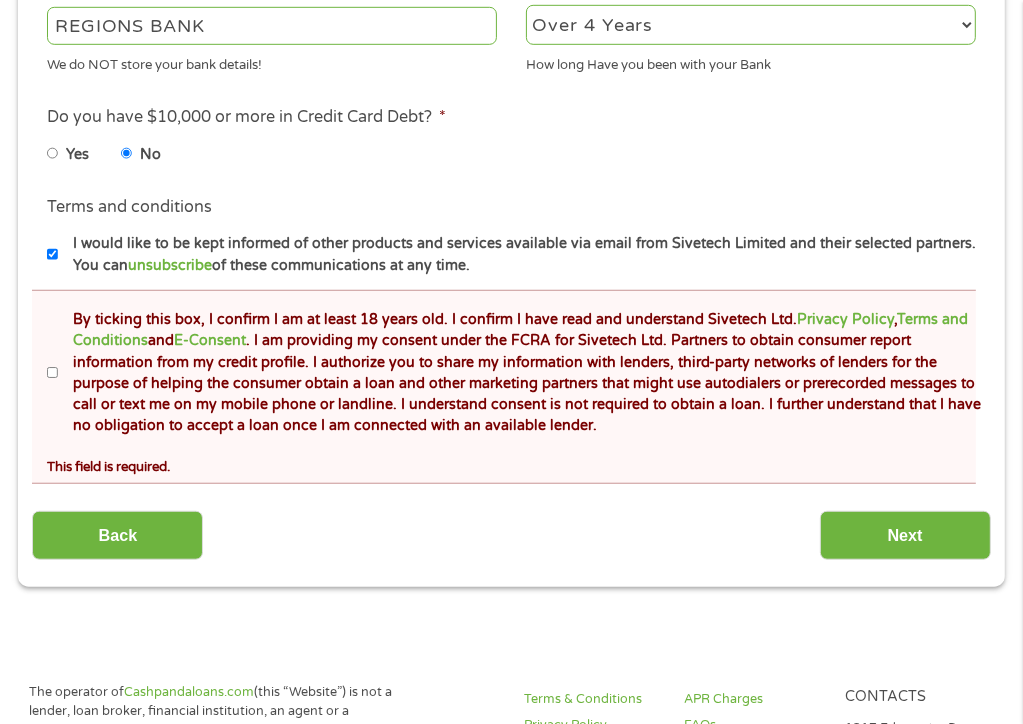 click on "By ticking this box, I confirm I am at least 18 years old. I confirm I have read and understand Sivetech Ltd.  Privacy Policy ,  Terms and Conditions  and  E-Consent . I am providing my consent under the FCRA for Sivetech Ltd. Partners to obtain consumer report information from my credit profile. I authorize you to share my information with lenders, third-party networks of lenders for the purpose of helping the consumer obtain a loan and other marketing partners that might use autodialers or prerecorded messages to call or text me on my mobile phone or landline. I understand consent is not required to obtain a loan. I further understand that I have no obligation to accept a loan once I am connected with an available lender." at bounding box center [520, 373] 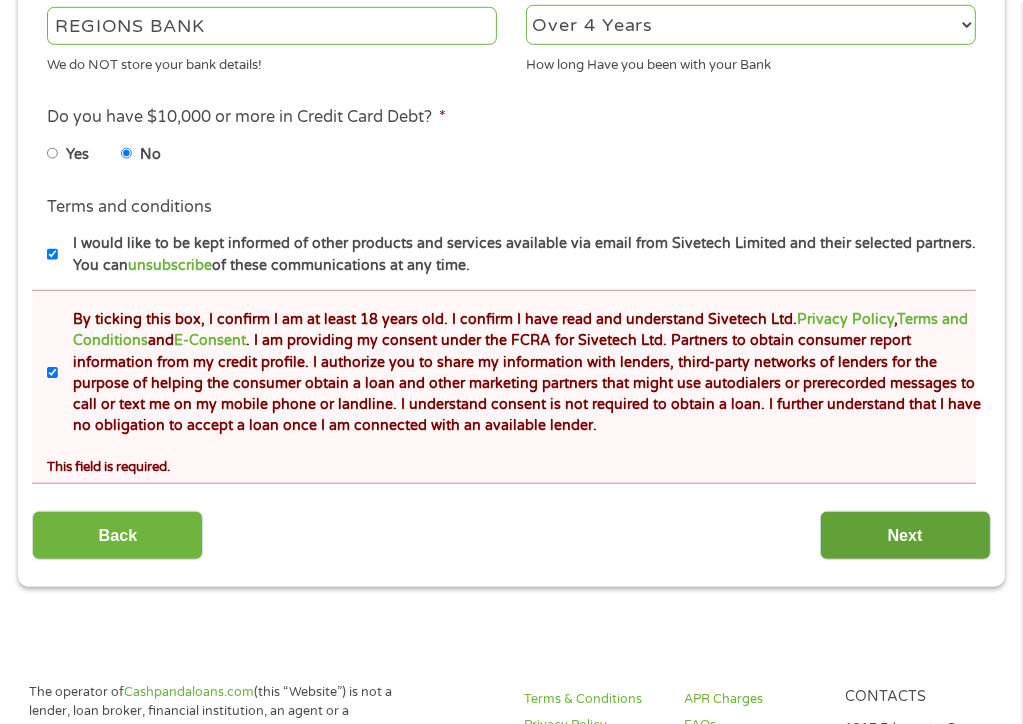 click on "Next" at bounding box center [905, 535] 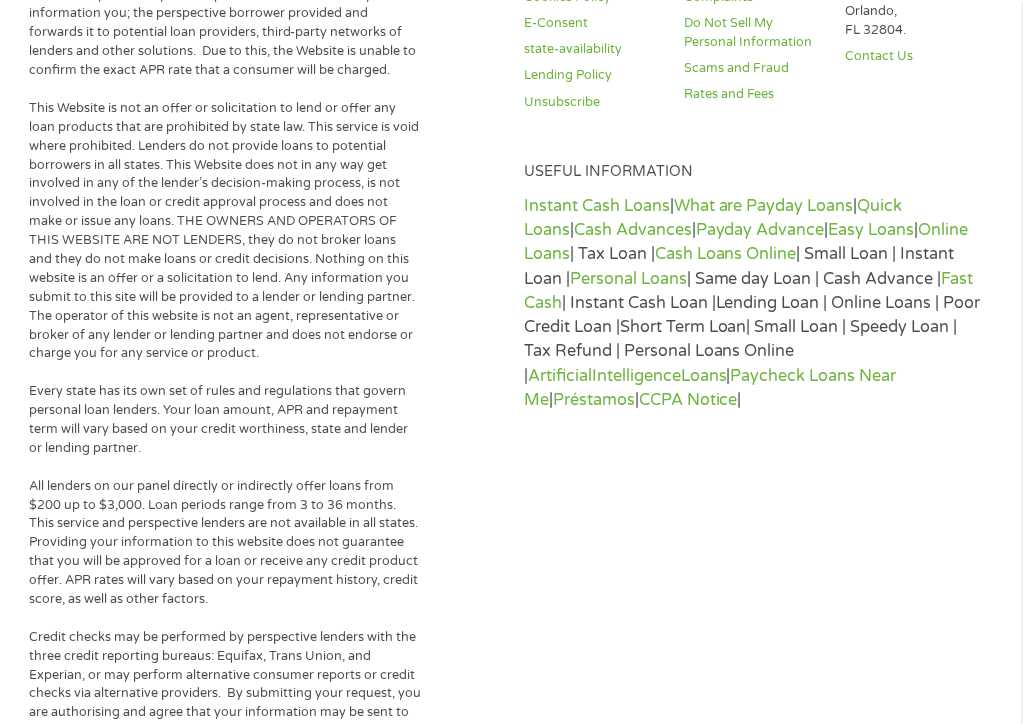 scroll, scrollTop: 9, scrollLeft: 0, axis: vertical 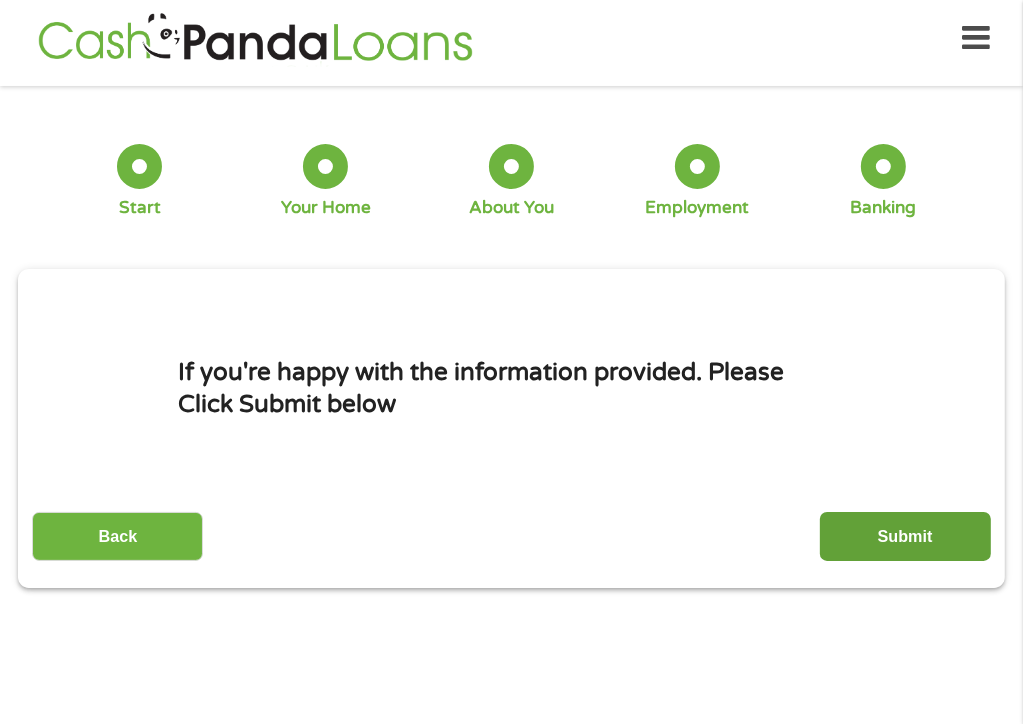 click on "Submit" at bounding box center [905, 536] 